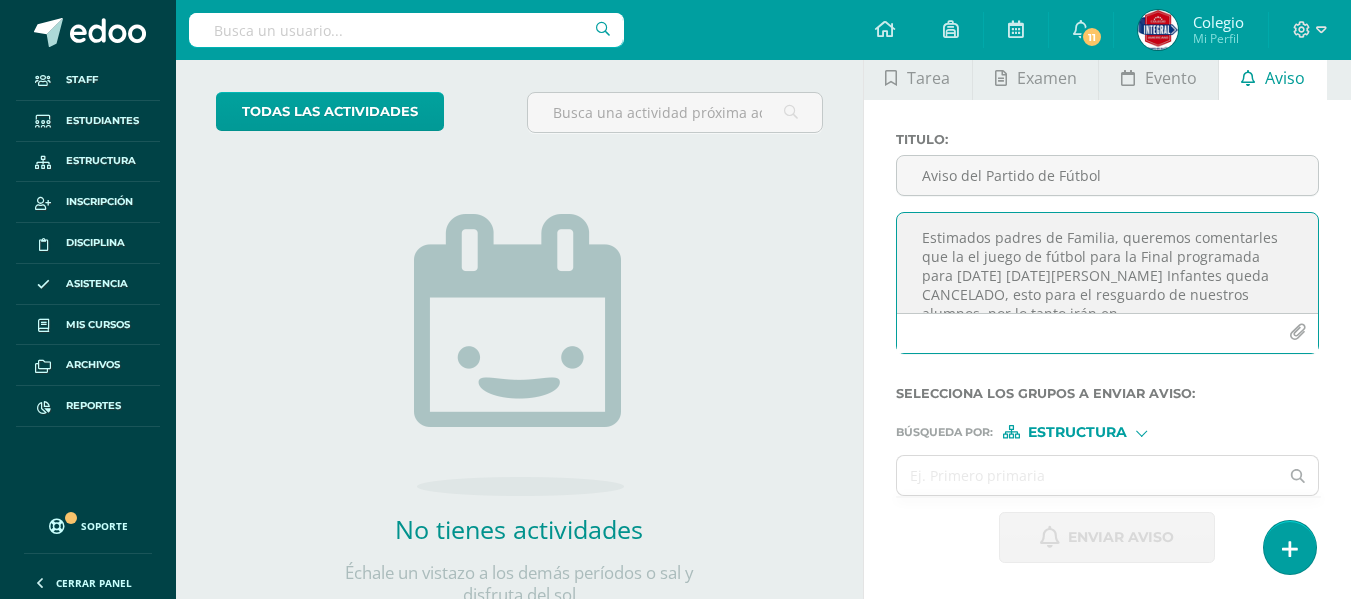 scroll, scrollTop: 0, scrollLeft: 0, axis: both 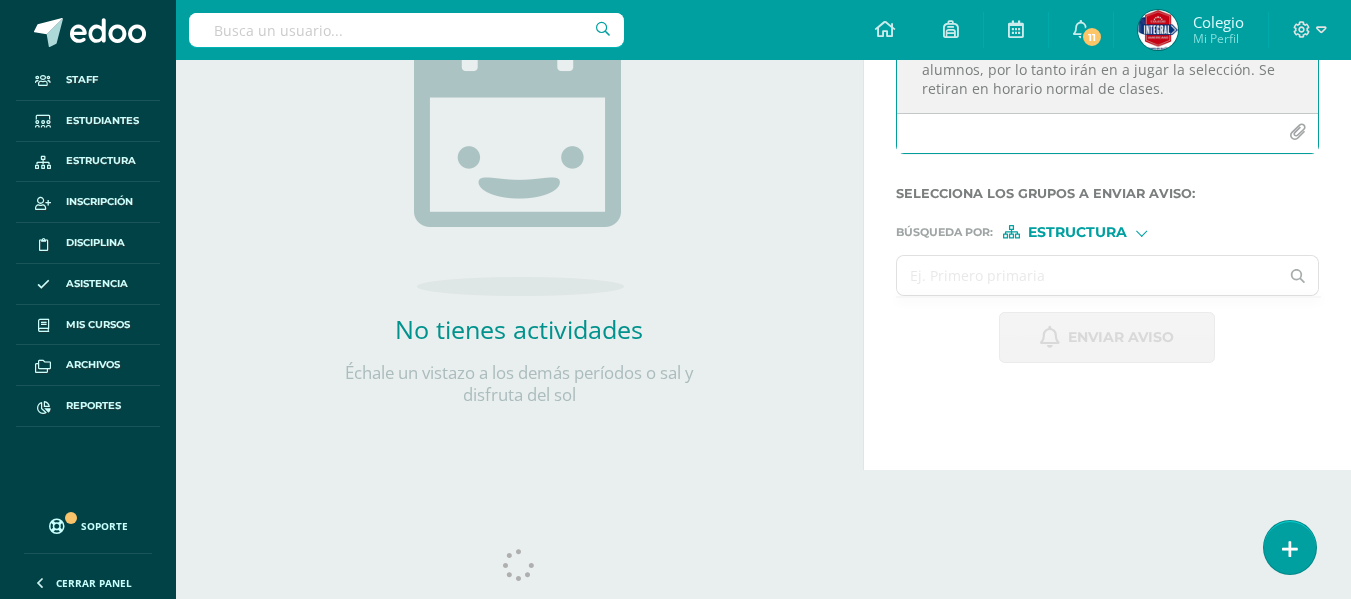 type on "Estimados padres de Familia, queremos comentarles que la el juego de fútbol para la Final programada para [DATE] [DATE][PERSON_NAME] Infantes queda CANCELADO, esto para el resguardo de nuestros alumnos, por lo tanto irán en a jugar la selección. Se retiran en horario normal de clases." 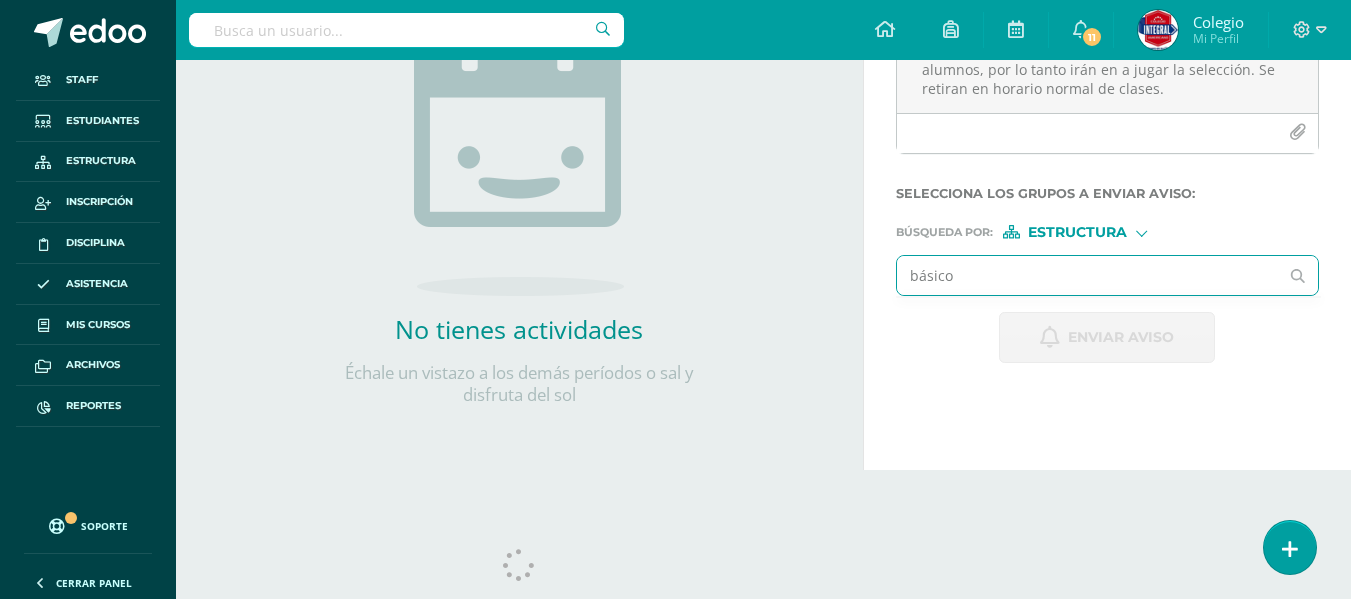 type on "básicos" 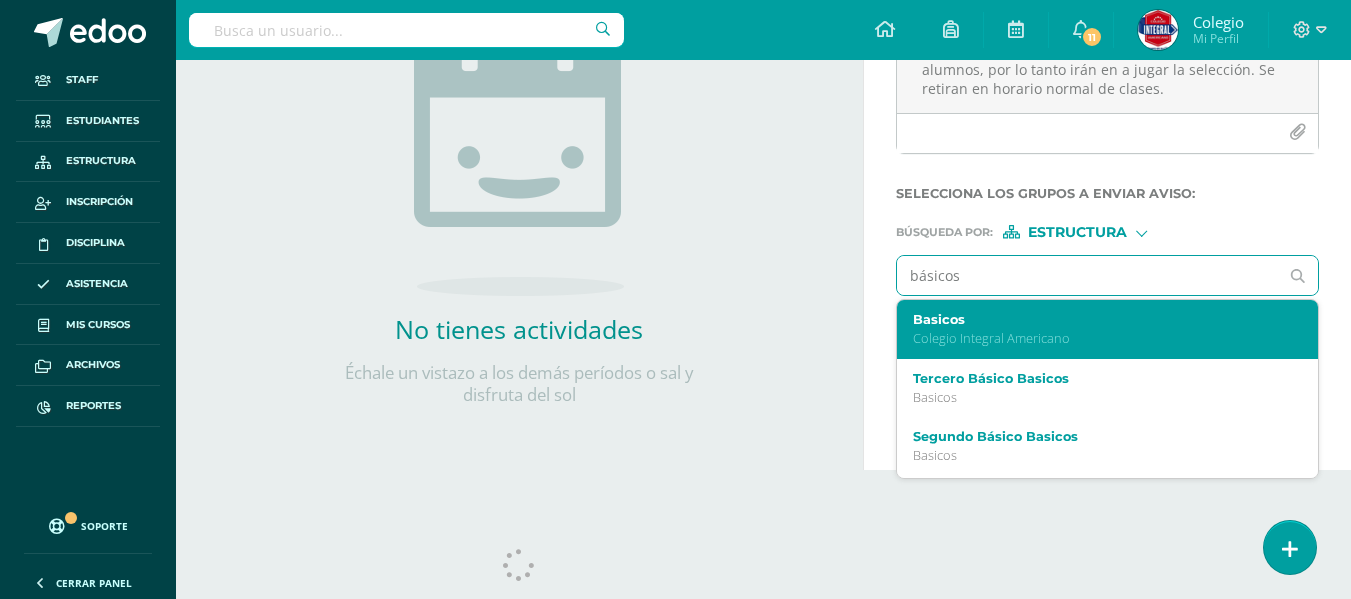 click on "Basicos" at bounding box center [1100, 319] 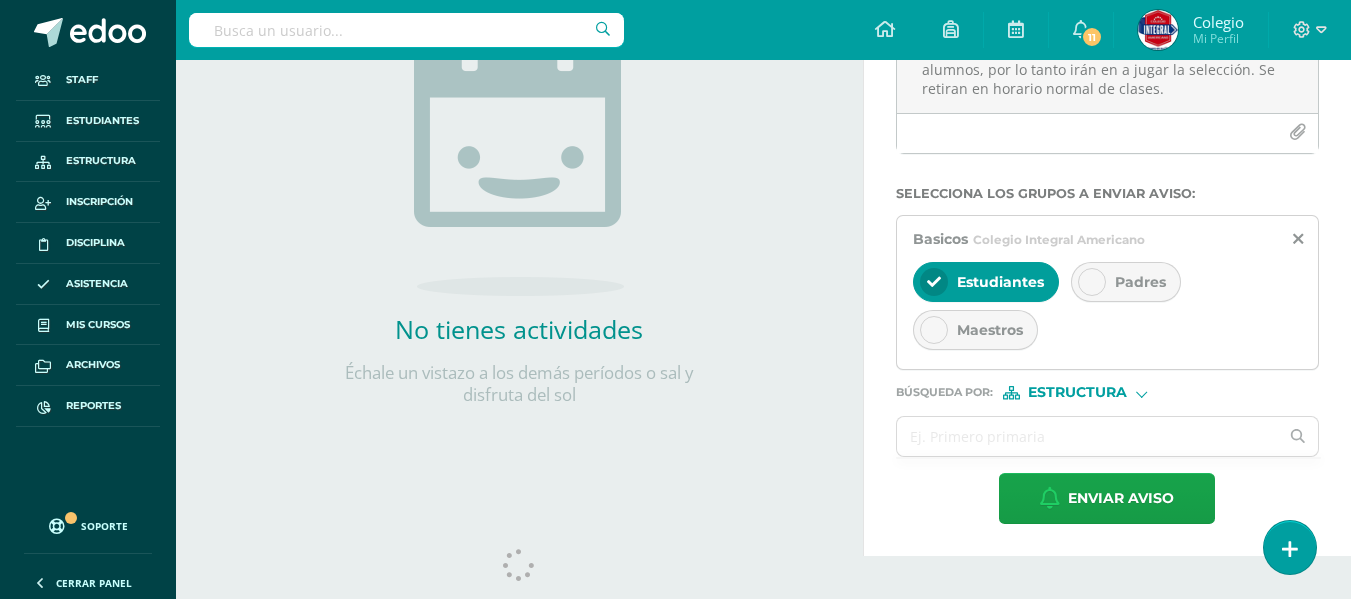 click on "Padres" at bounding box center (1140, 282) 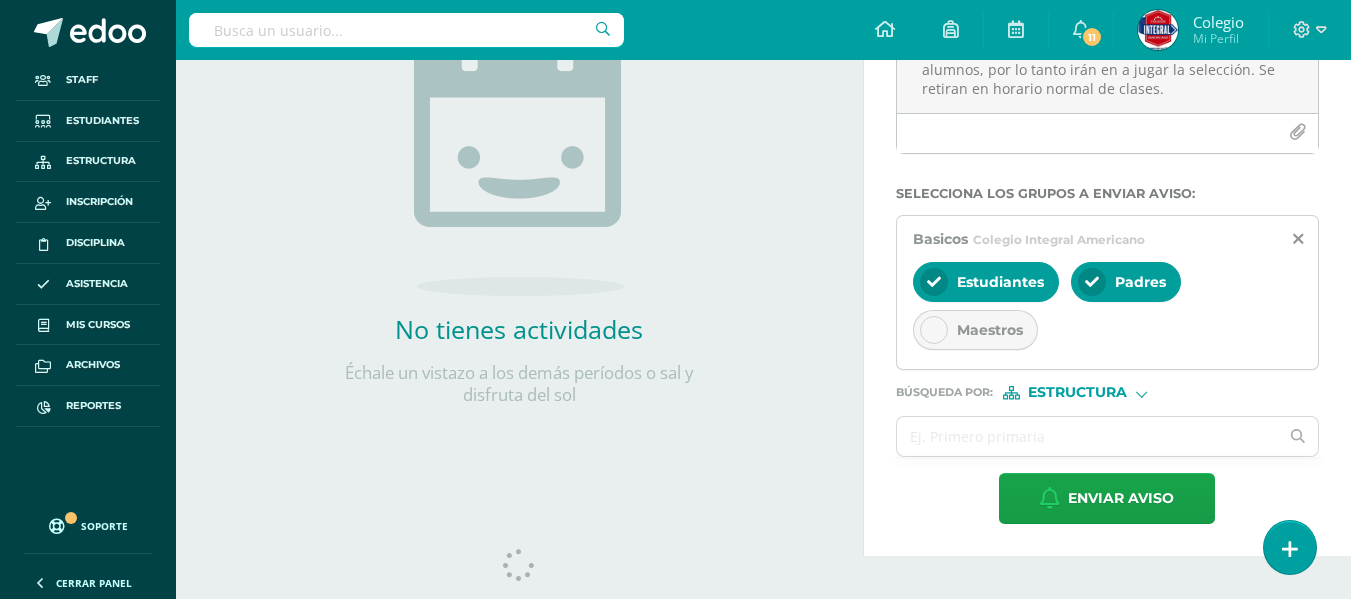 click at bounding box center [934, 330] 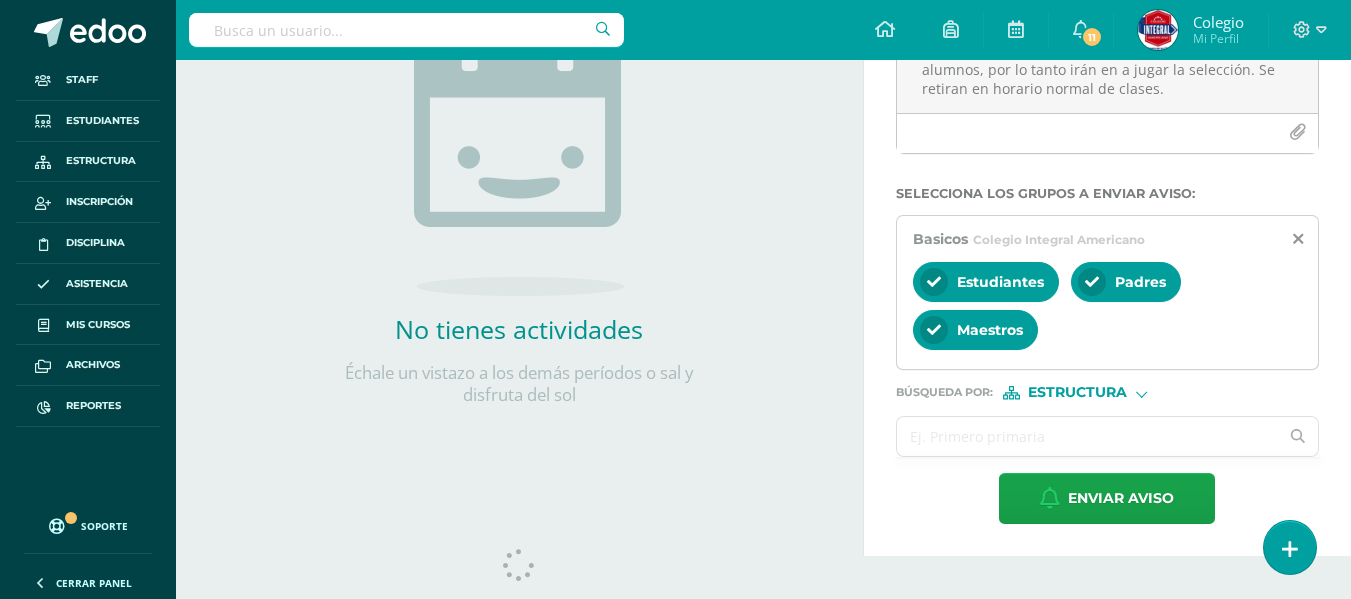 click at bounding box center [1088, 436] 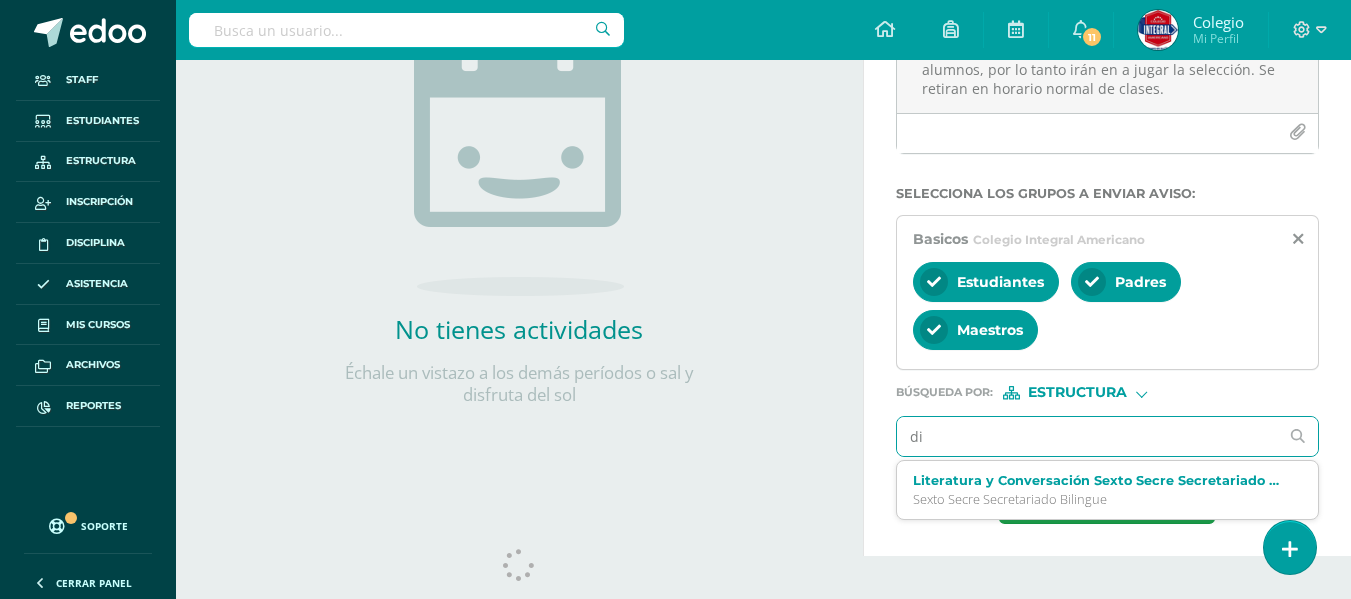 type on "d" 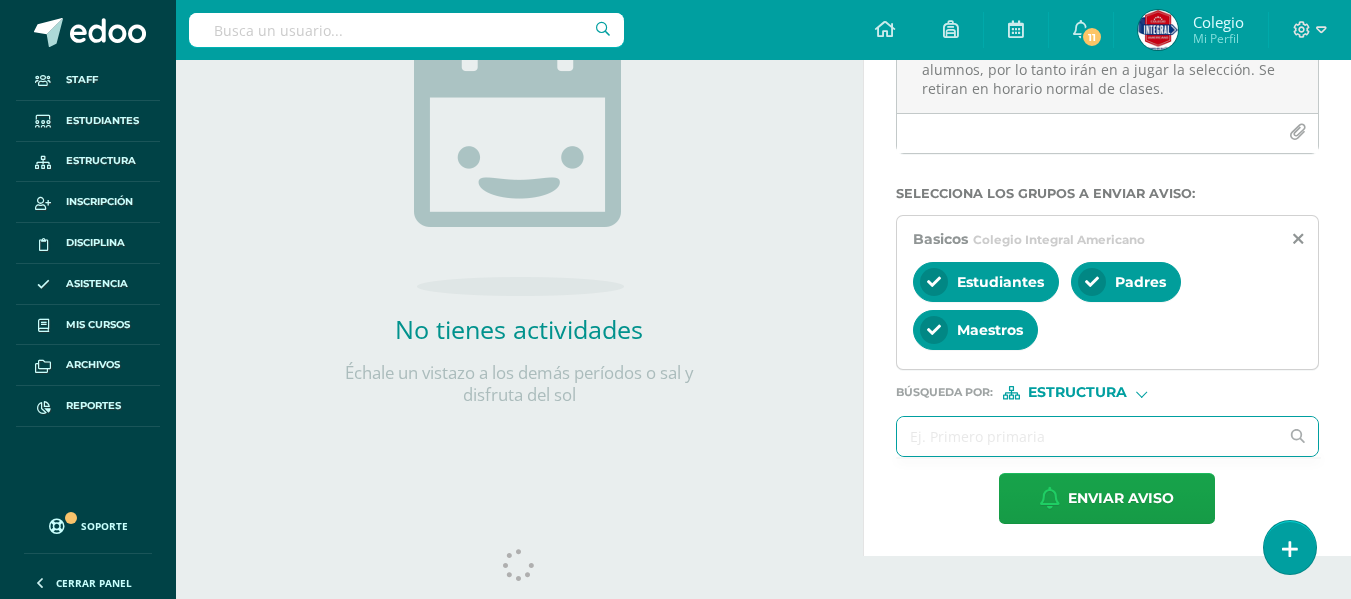 click at bounding box center (1088, 436) 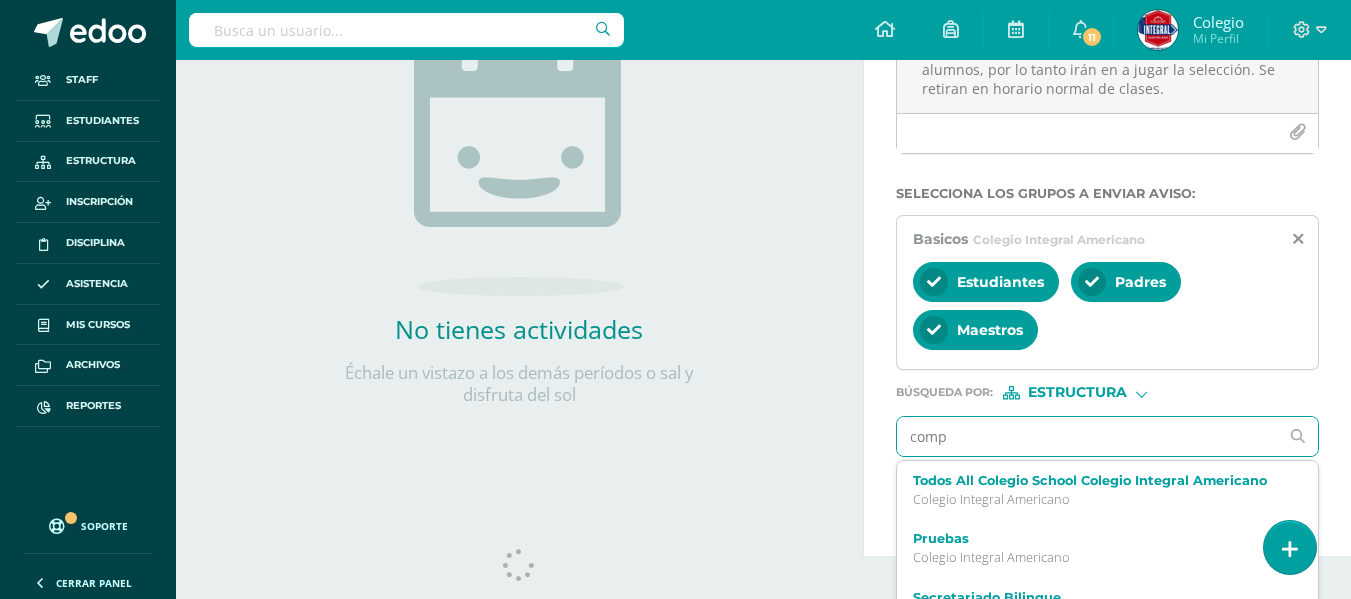 type on "compu" 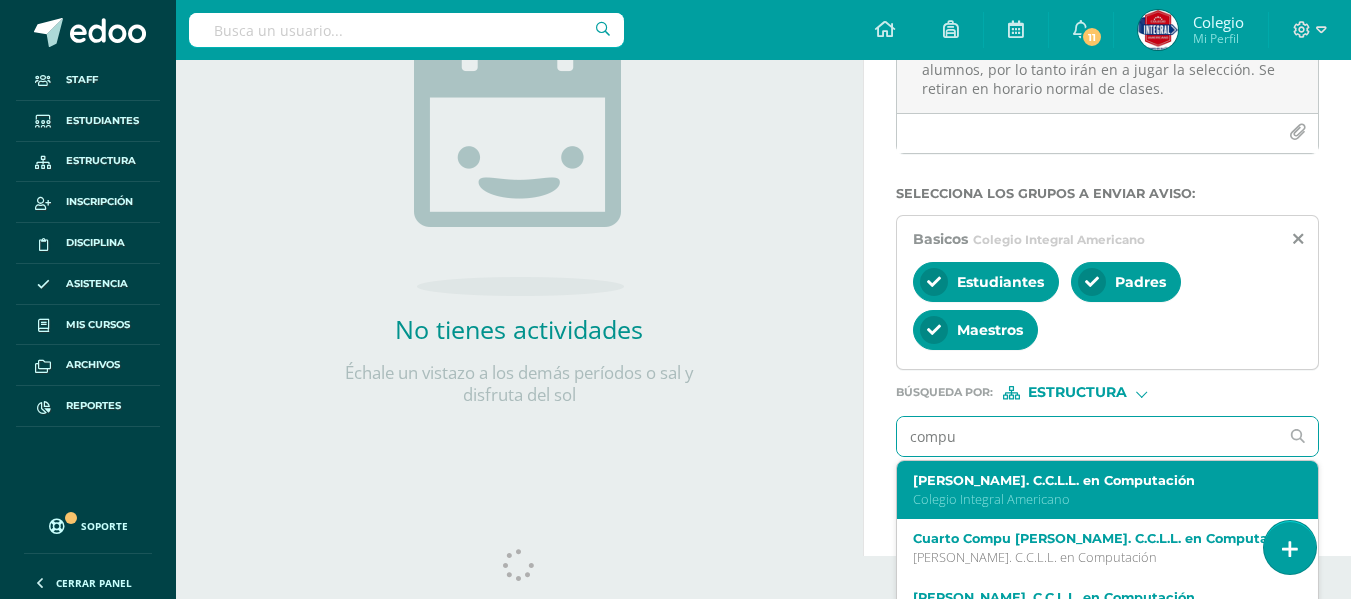 click on "[PERSON_NAME]. C.C.L.L. en Computación  Colegio Integral Americano" at bounding box center [1100, 490] 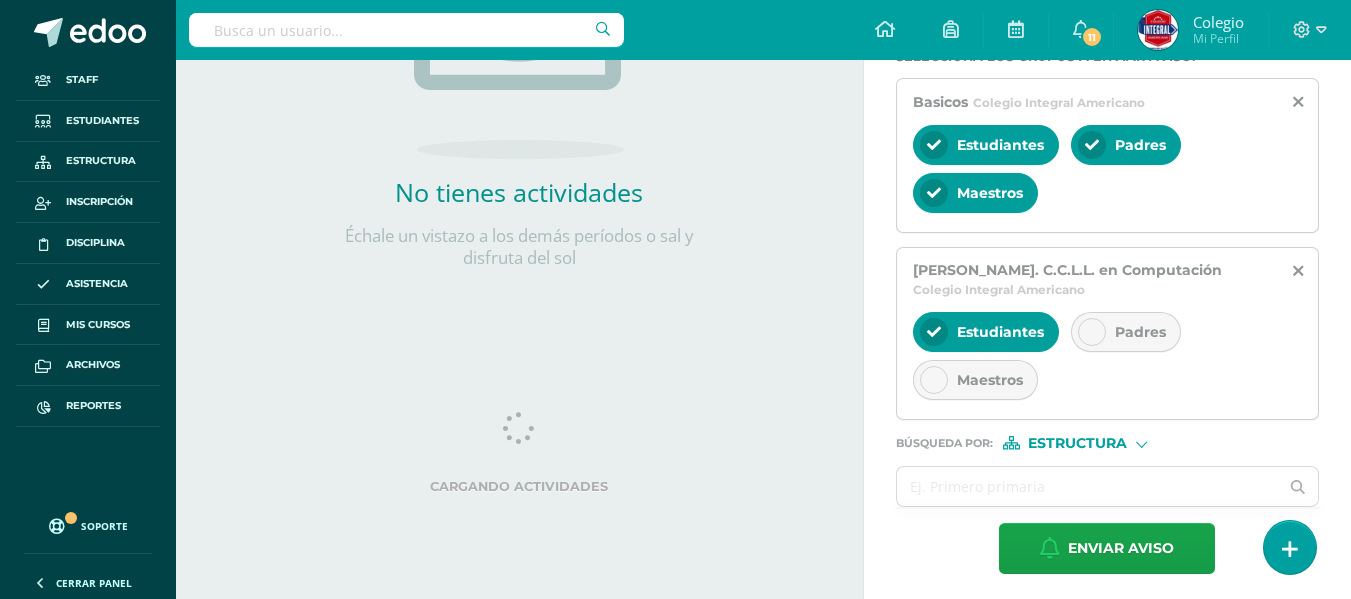 scroll, scrollTop: 443, scrollLeft: 0, axis: vertical 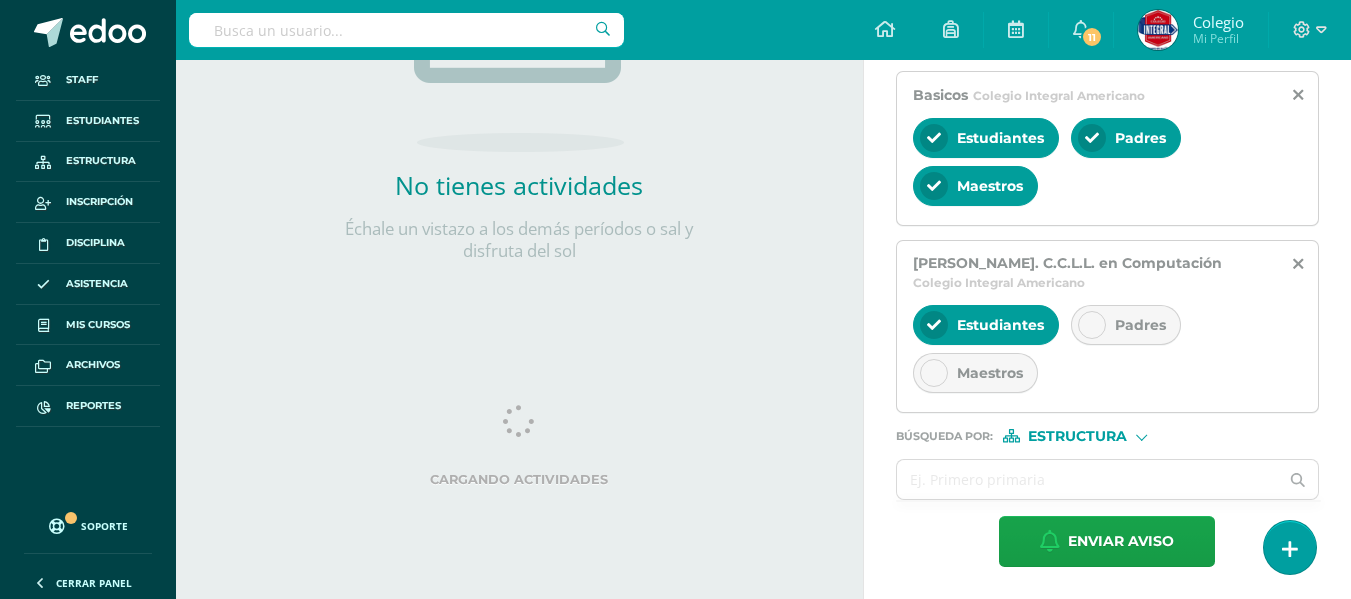 click on "Padres" at bounding box center (1126, 325) 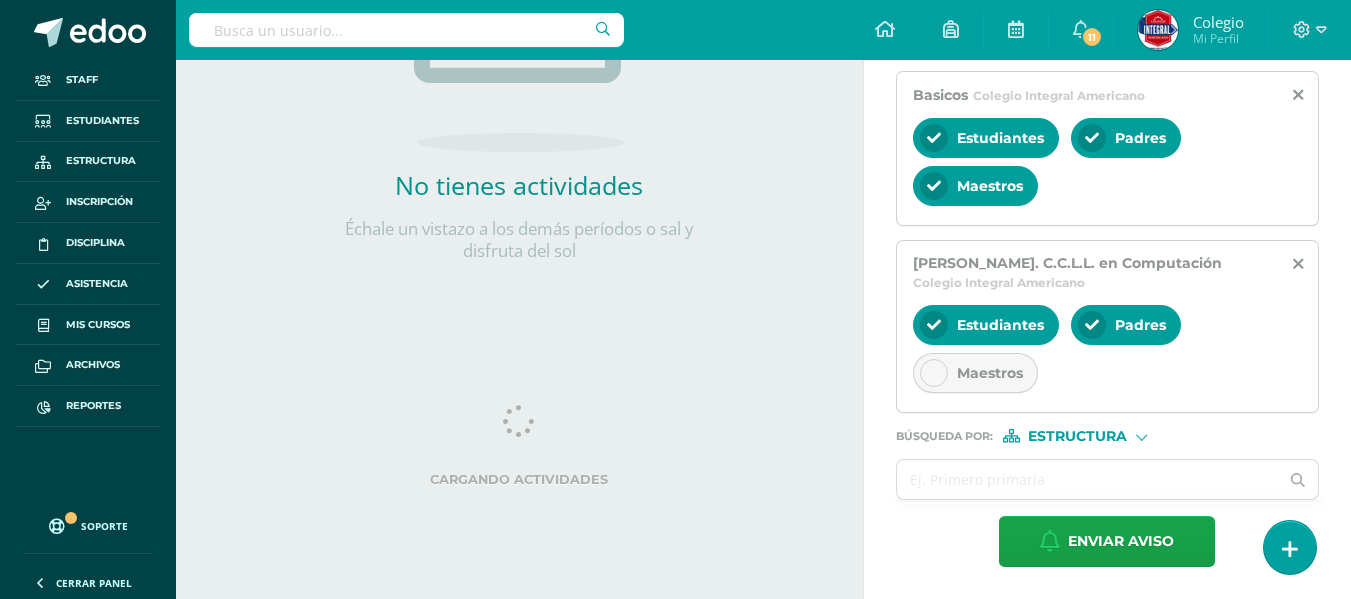 click on "Maestros" at bounding box center (990, 373) 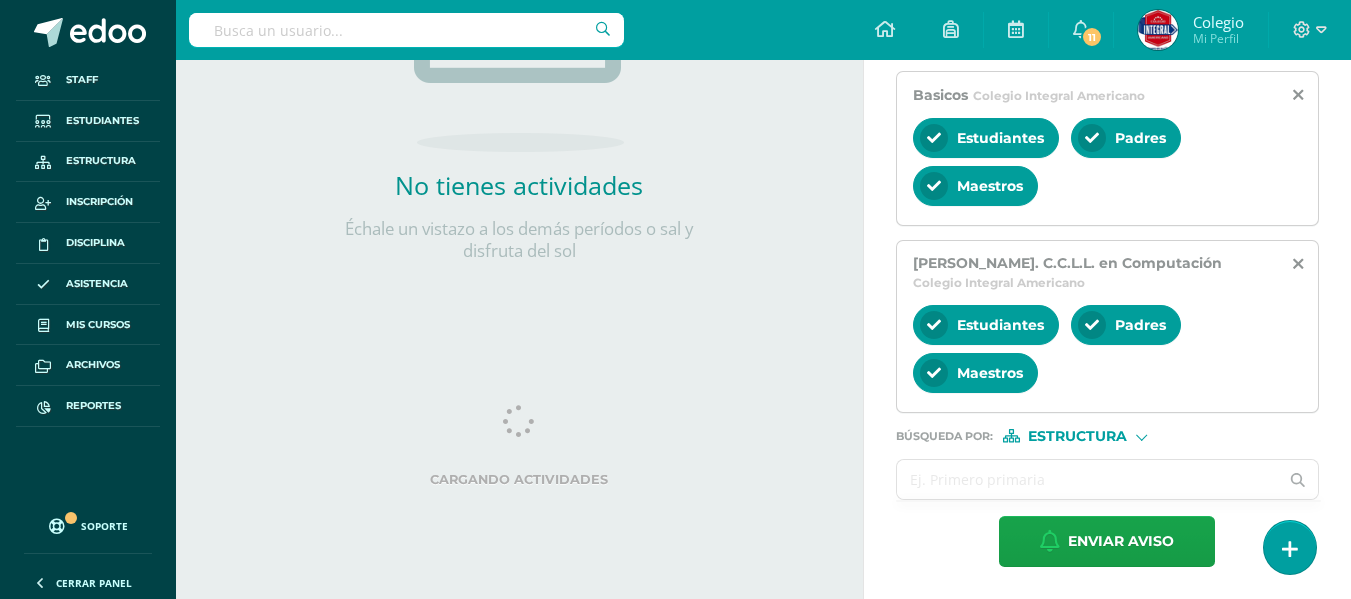click at bounding box center (1088, 479) 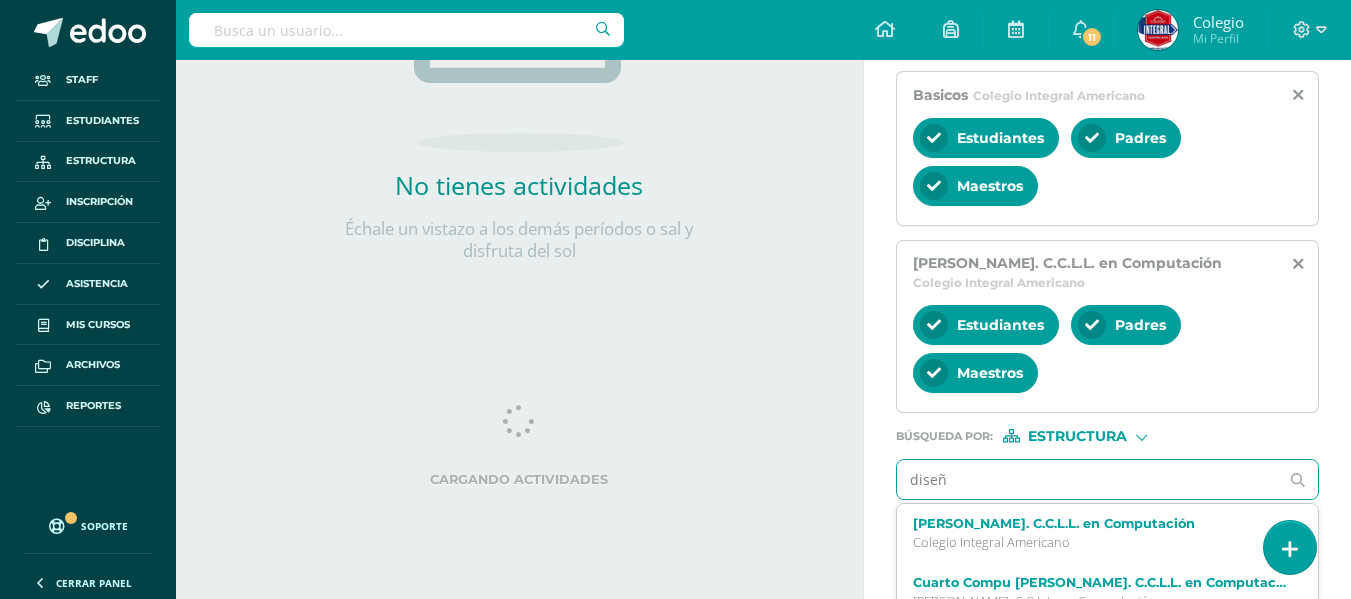 type on "diseño" 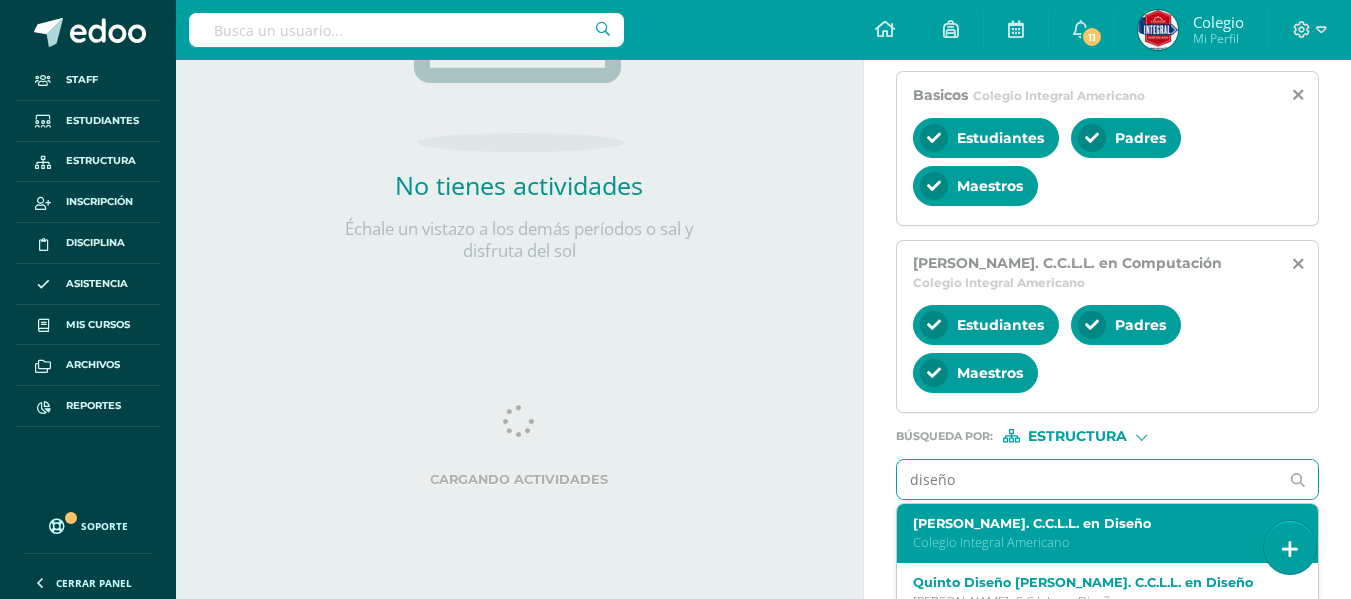 click on "[PERSON_NAME]. C.C.L.L. en Diseño" at bounding box center (1100, 523) 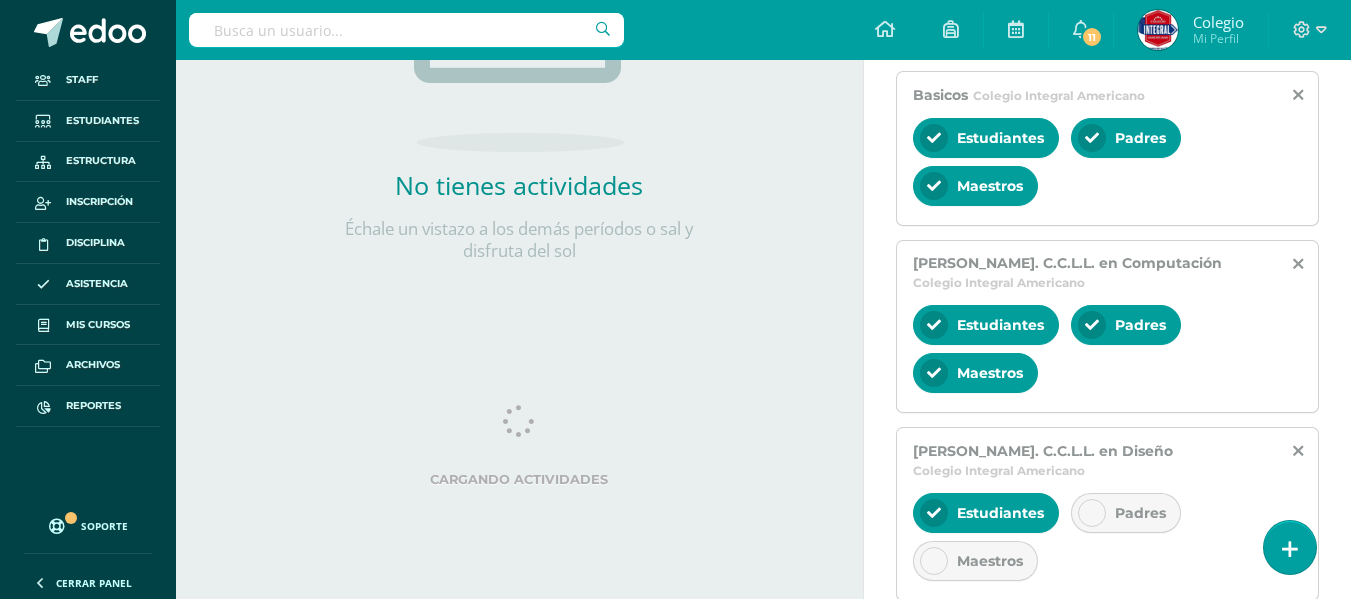 click on "Padres" at bounding box center [1140, 513] 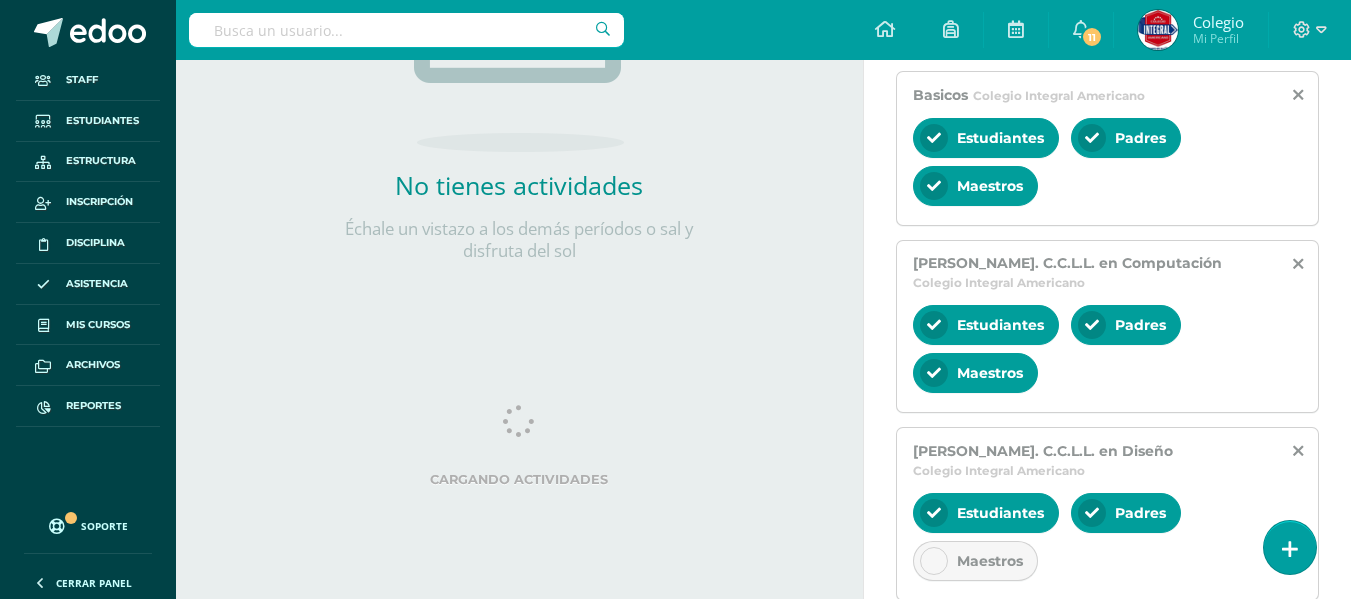 click on "Maestros" at bounding box center [975, 561] 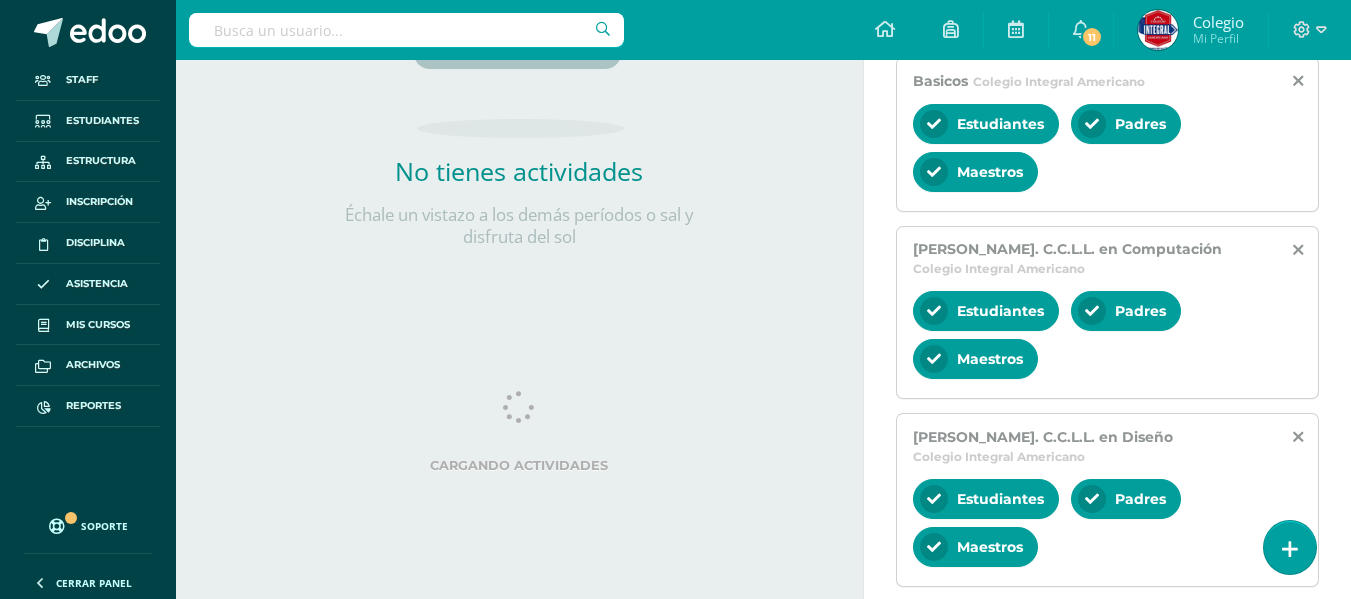 scroll, scrollTop: 612, scrollLeft: 0, axis: vertical 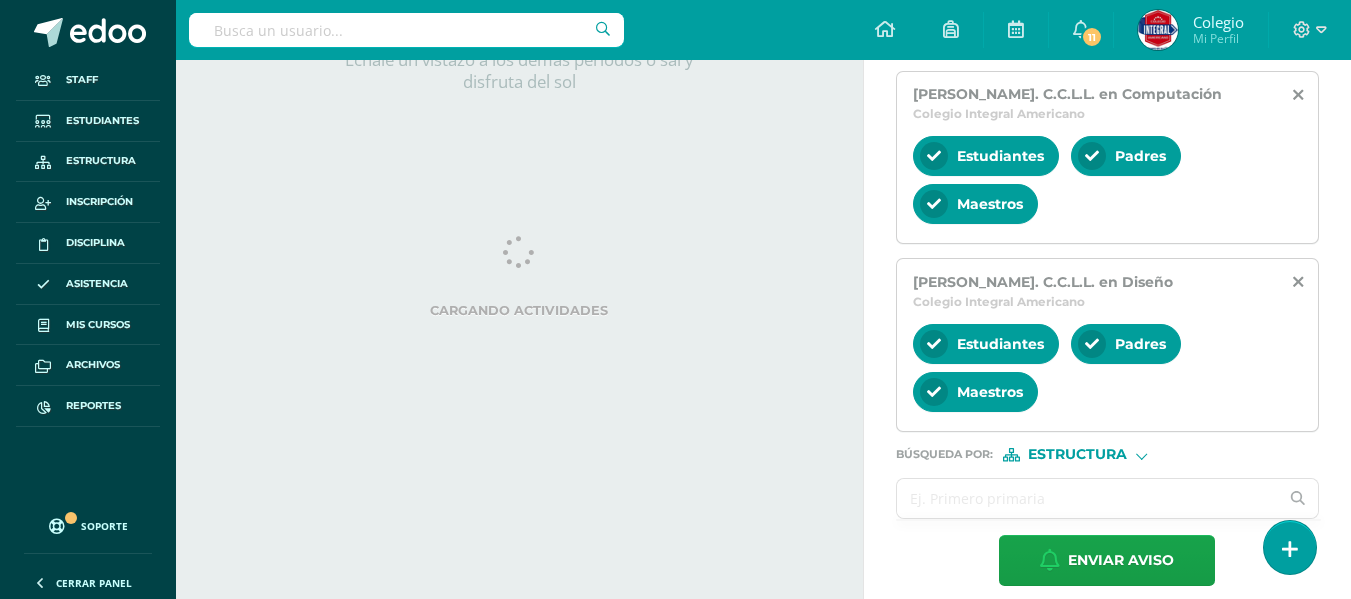click at bounding box center (1088, 498) 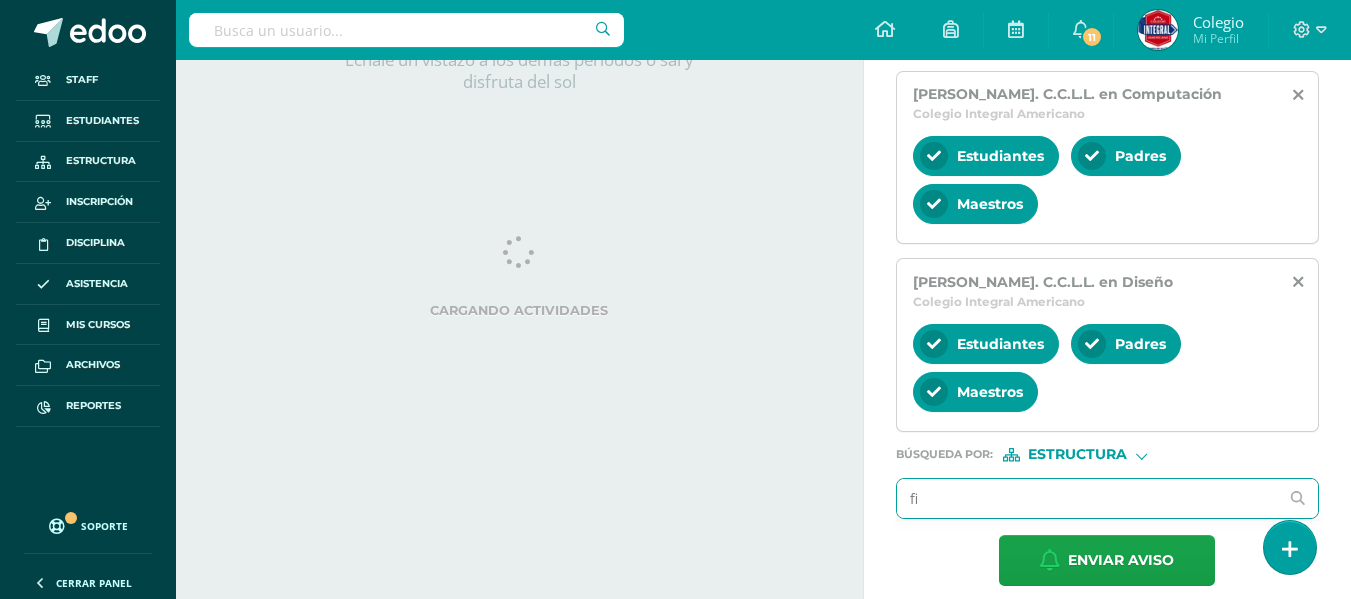 type on "f" 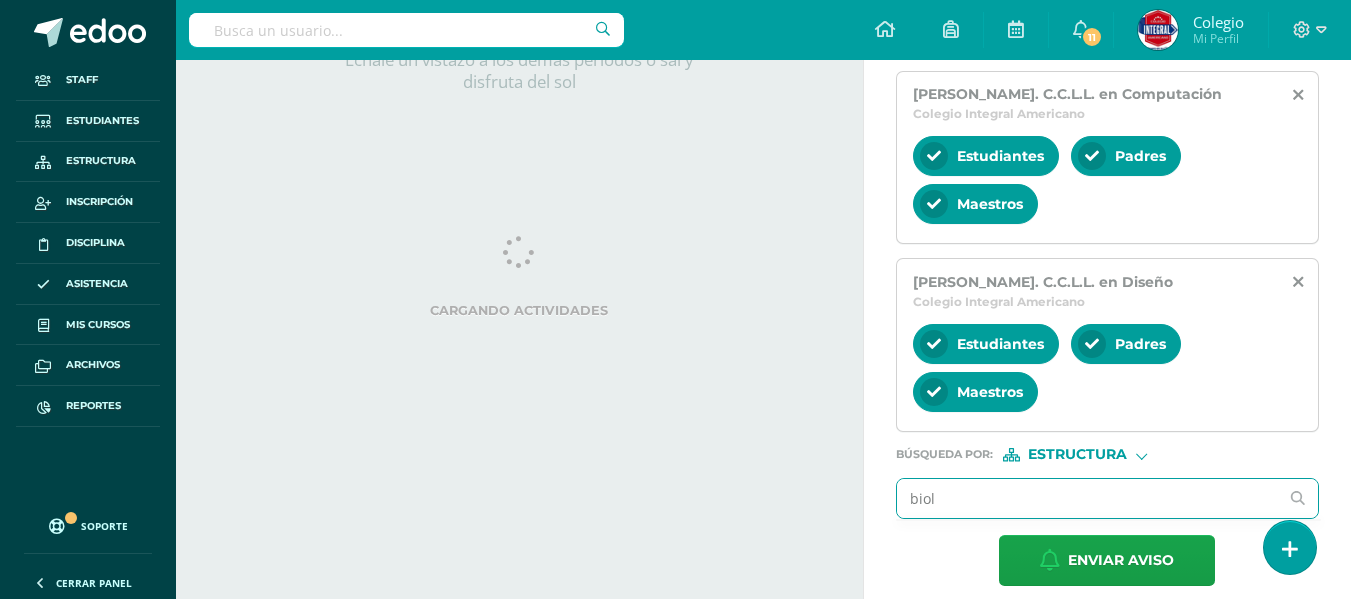 type on "biolo" 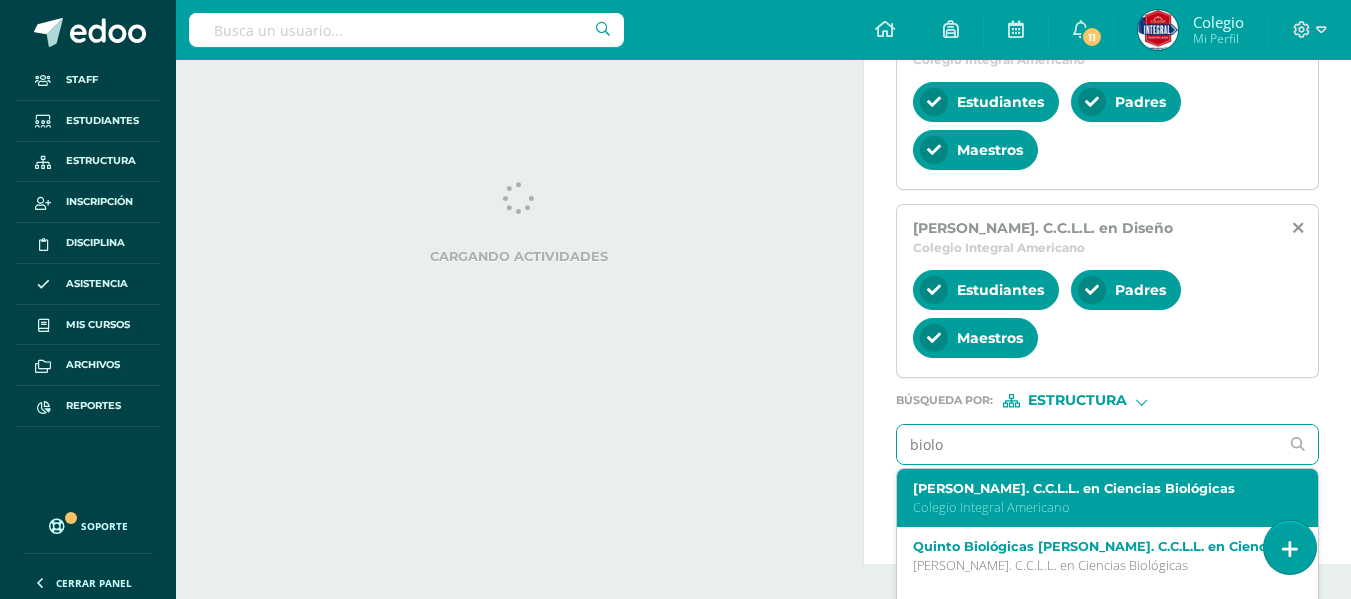 scroll, scrollTop: 696, scrollLeft: 0, axis: vertical 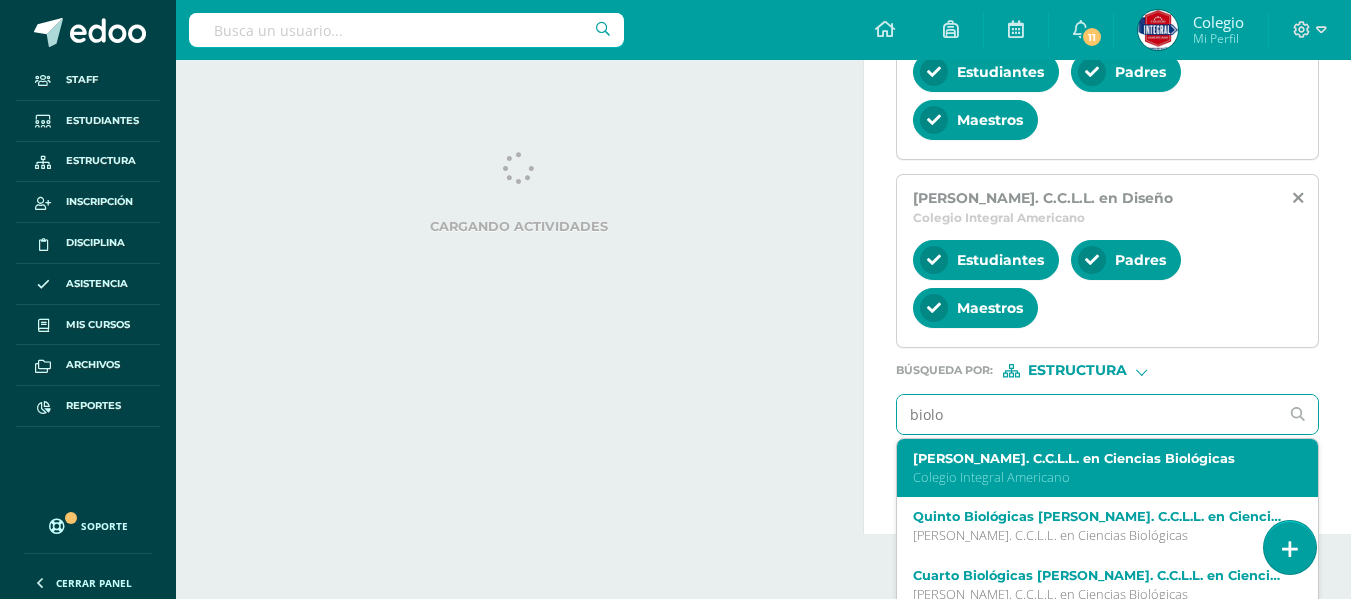 click on "[PERSON_NAME]. C.C.L.L.  en Ciencias Biológicas" at bounding box center (1100, 458) 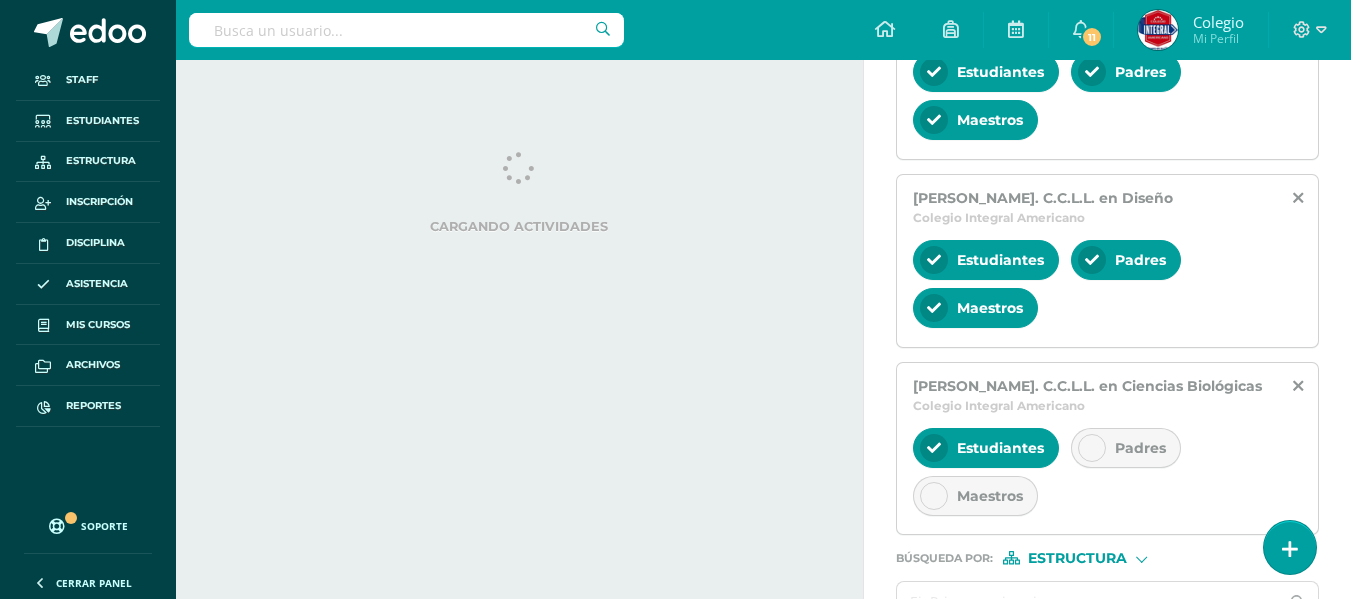 click on "Padres" at bounding box center (1126, 448) 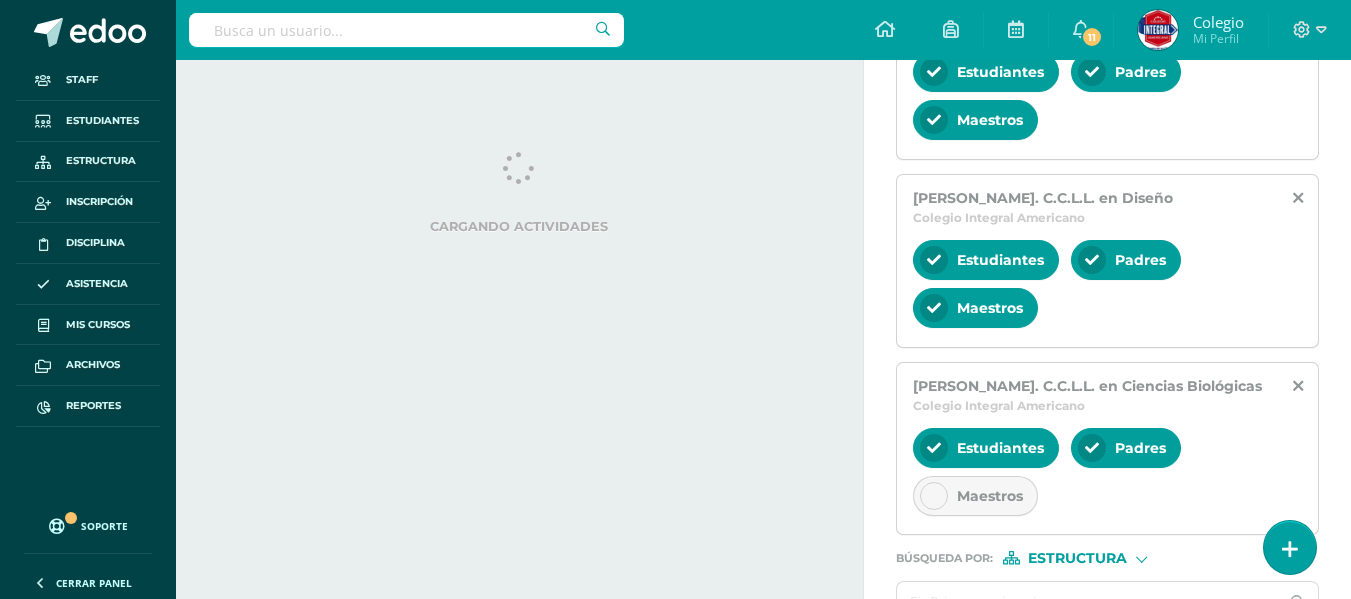 click on "Maestros" at bounding box center (975, 496) 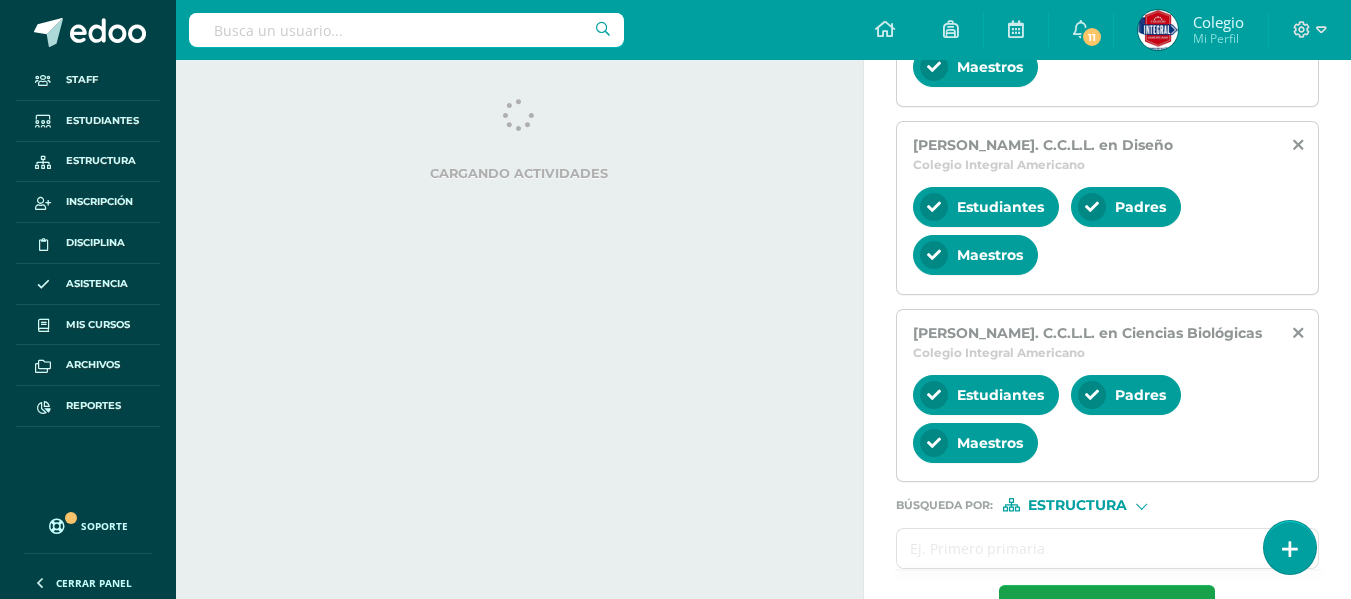 scroll, scrollTop: 799, scrollLeft: 0, axis: vertical 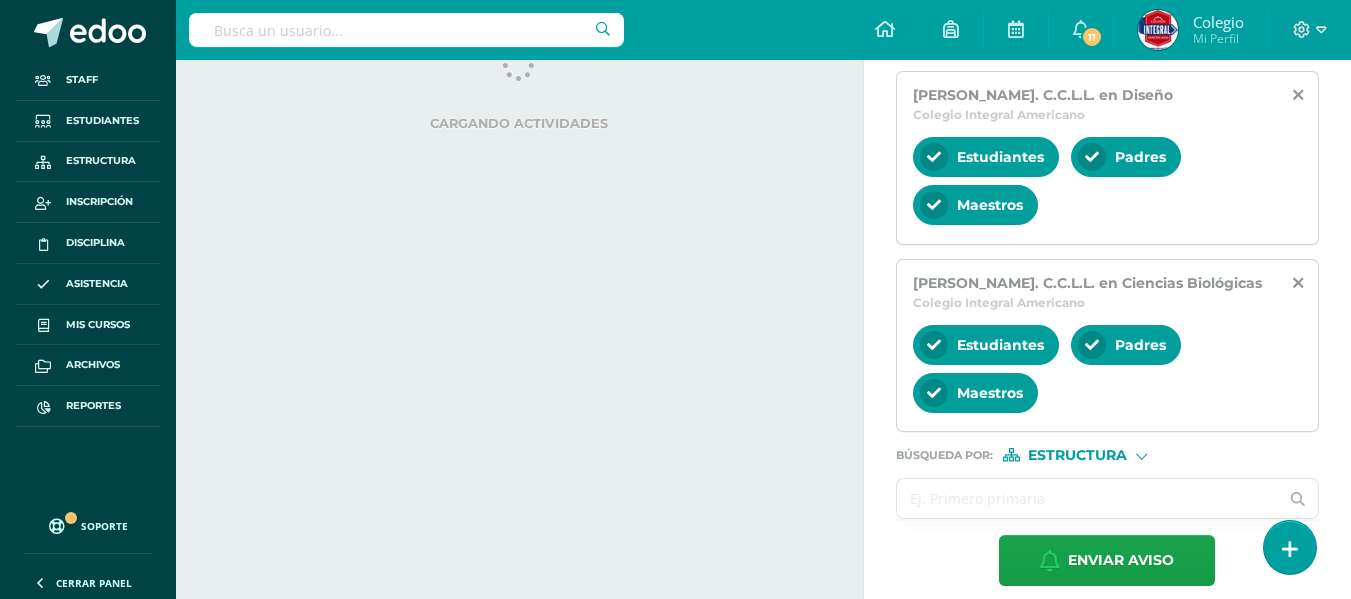 click at bounding box center [1088, 498] 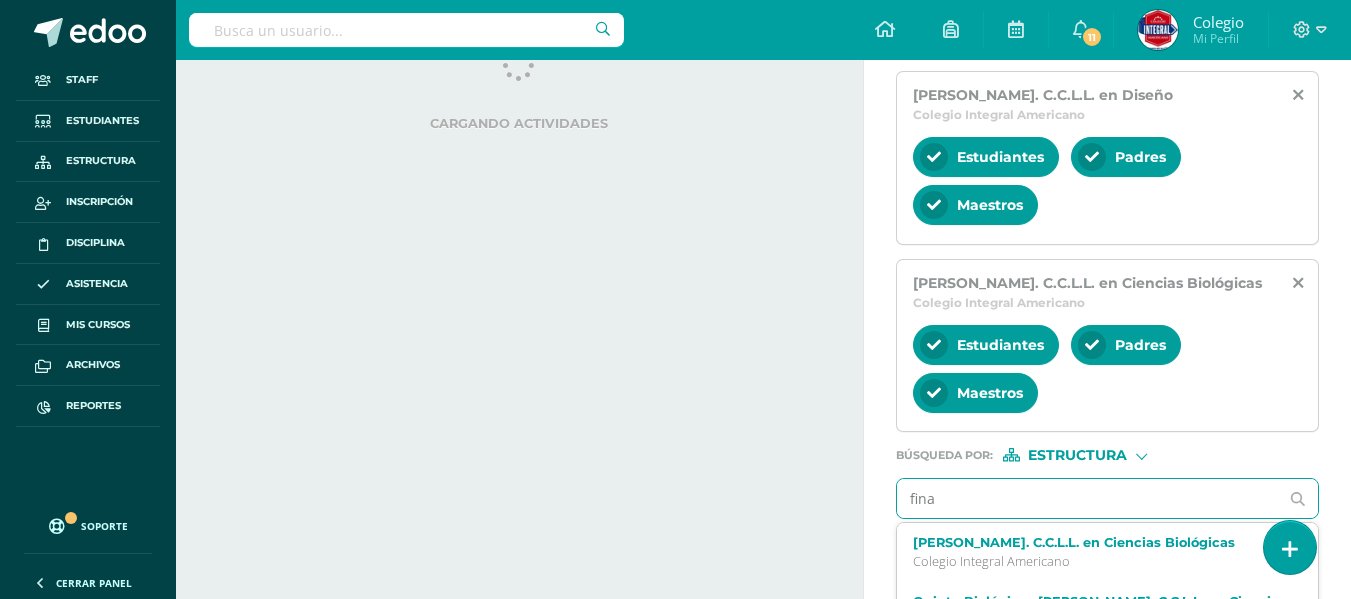 type on "finan" 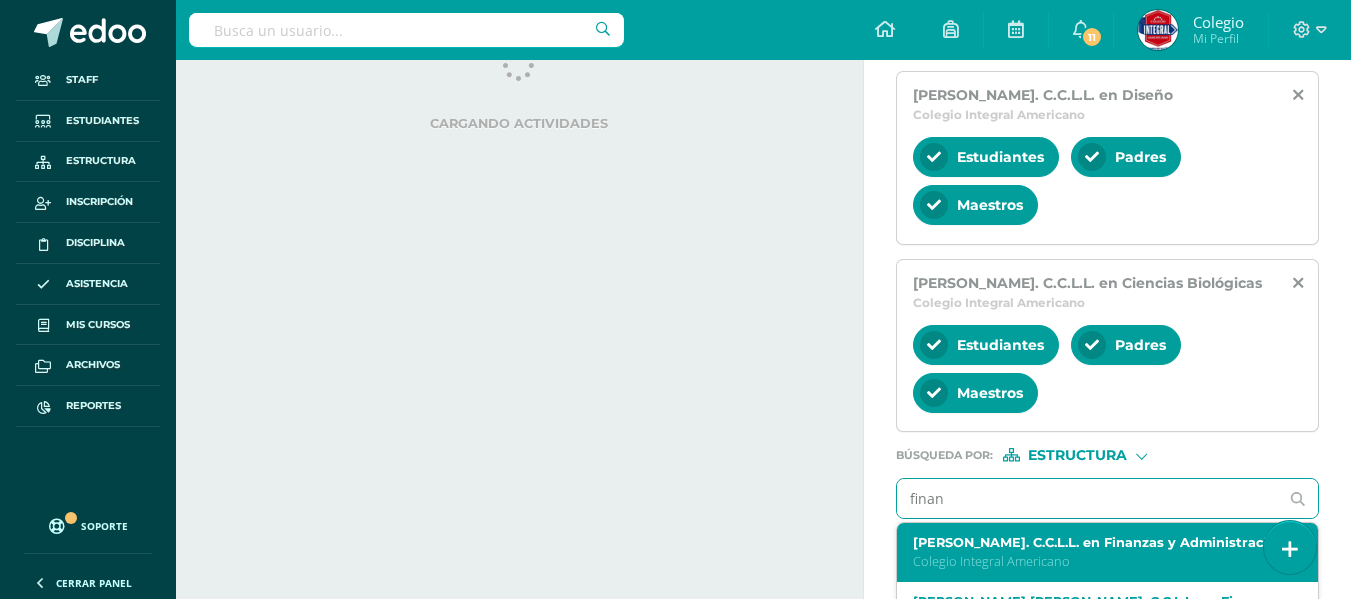 click on "Colegio Integral Americano" at bounding box center (1100, 561) 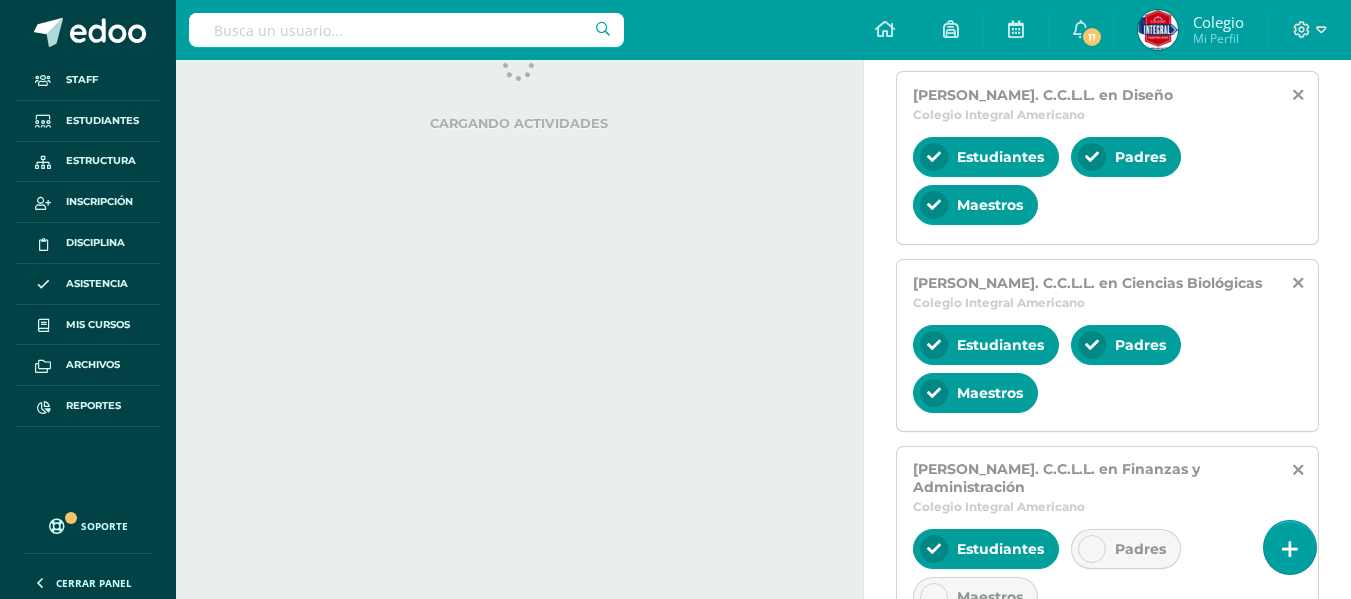 click at bounding box center [1092, 549] 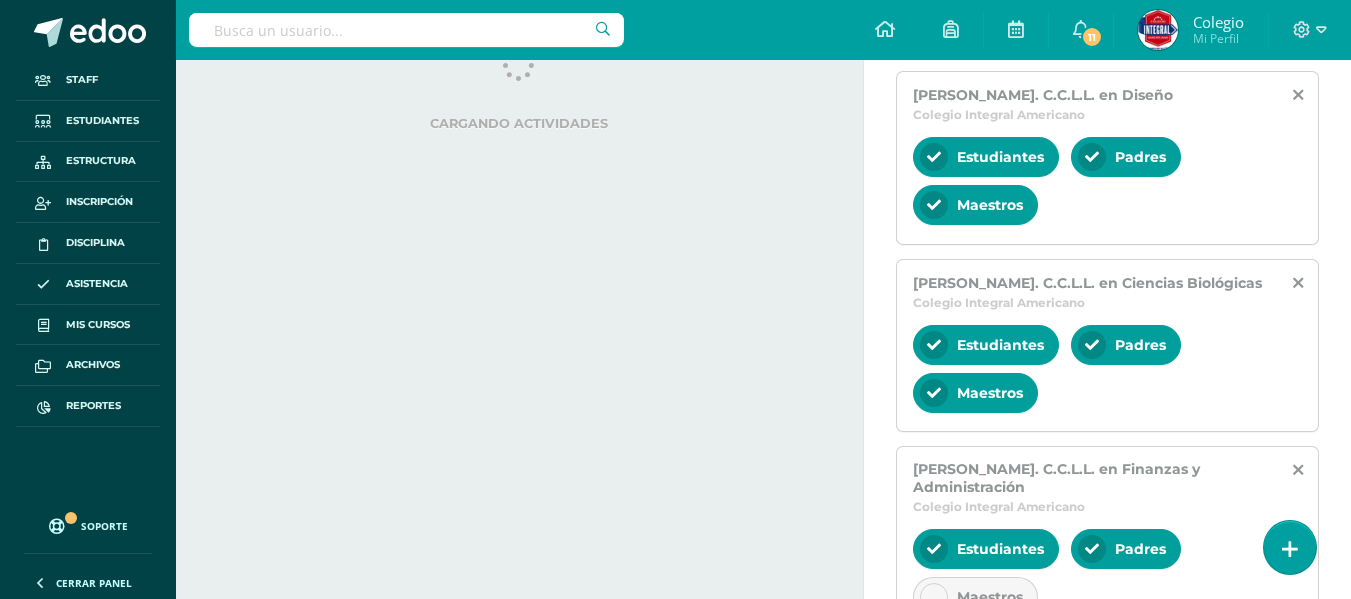 click on "Maestros" at bounding box center (975, 597) 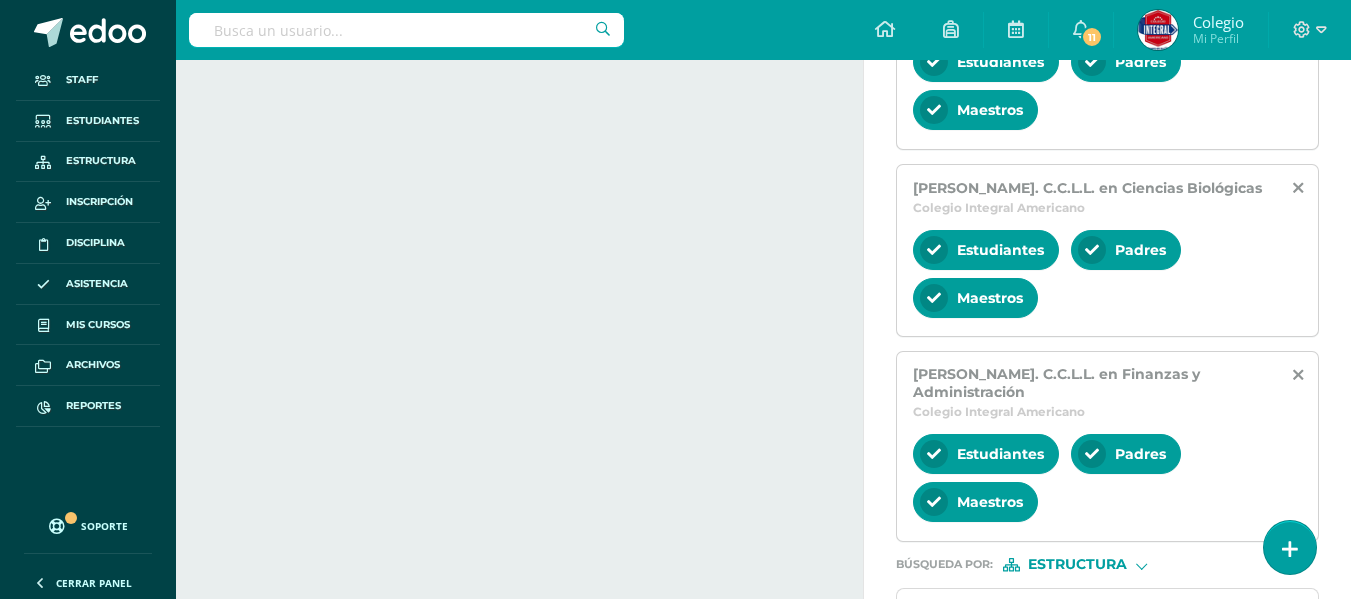 scroll, scrollTop: 987, scrollLeft: 0, axis: vertical 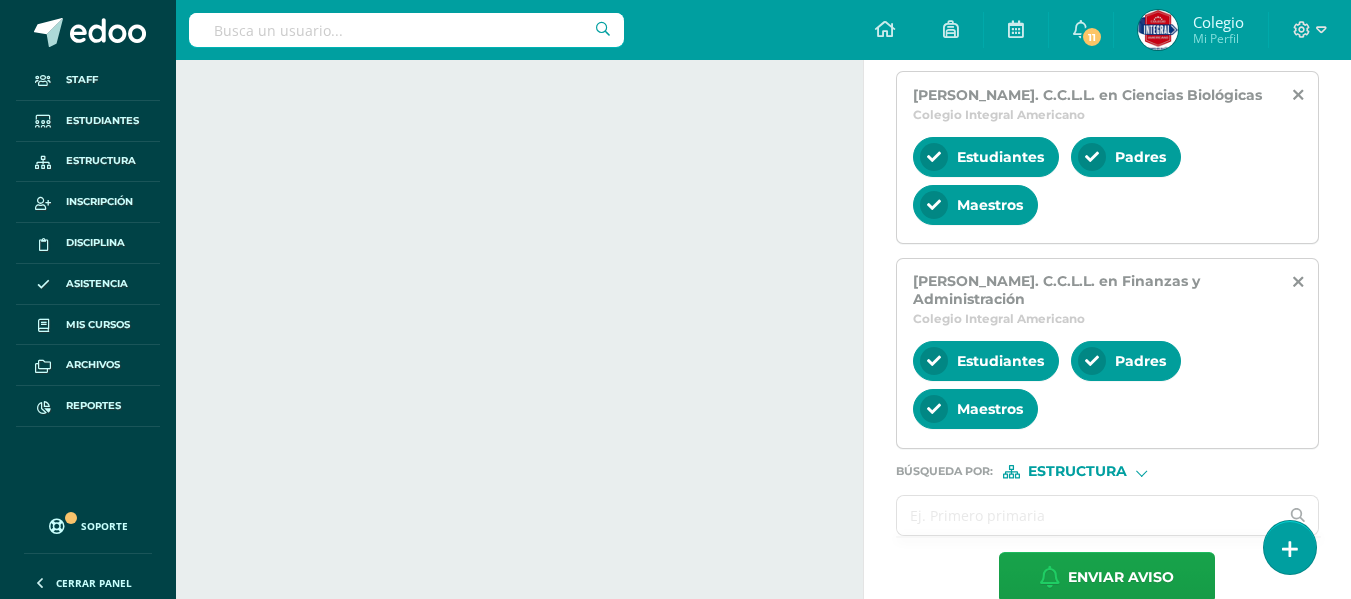 click at bounding box center (1088, 515) 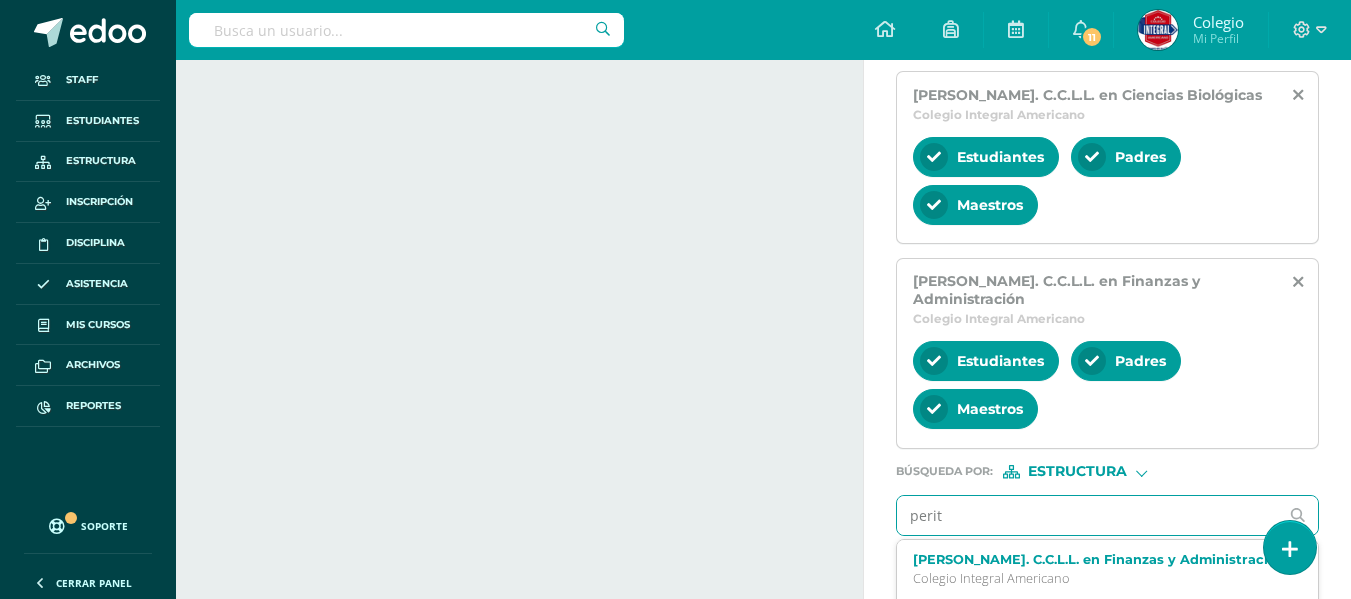 type on "perito" 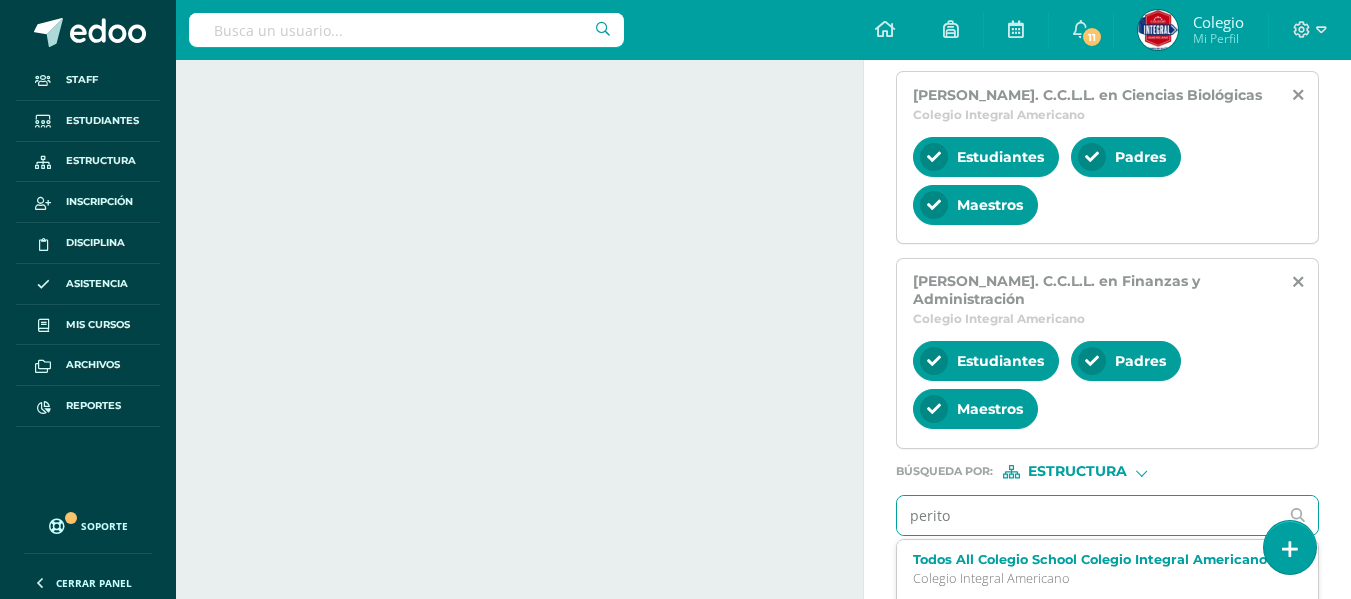 click on "Perito Contador" at bounding box center (1100, 618) 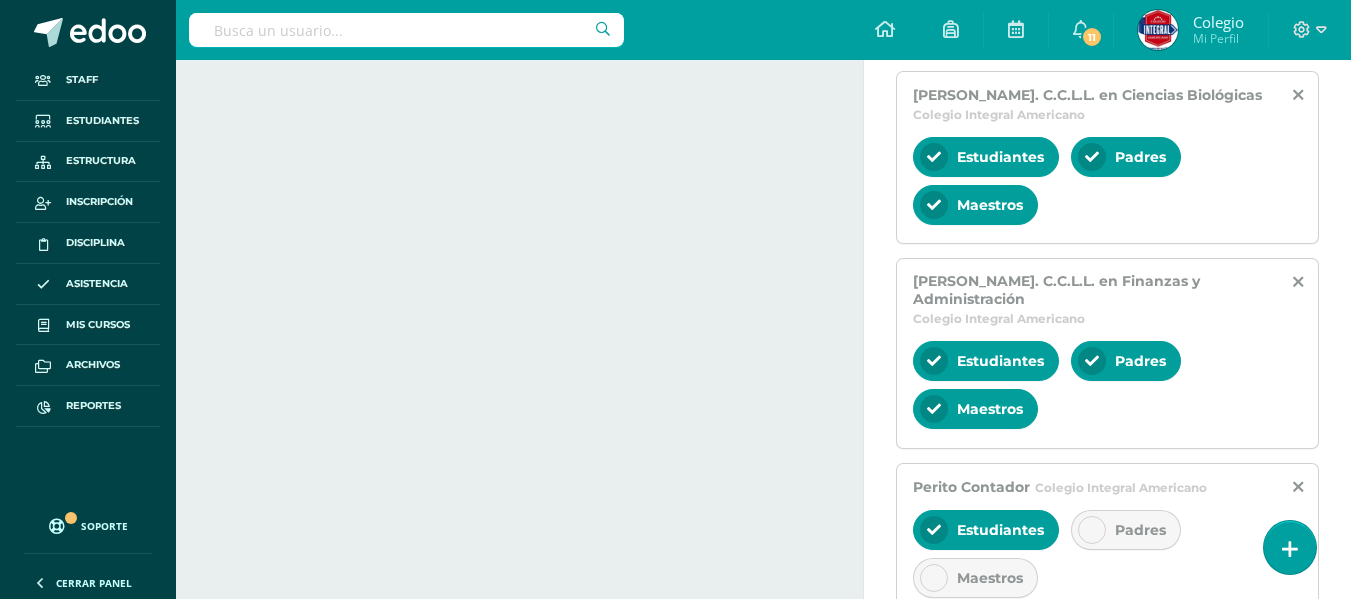 click on "Padres" at bounding box center [1126, 530] 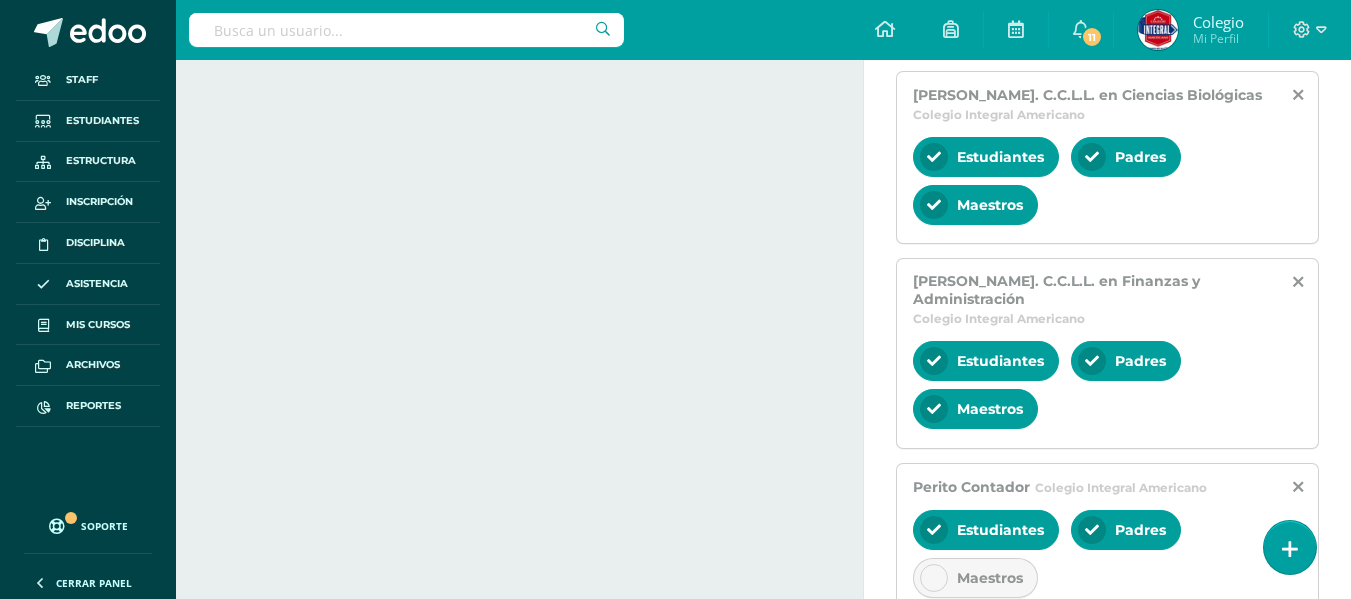 click on "Maestros" at bounding box center (975, 578) 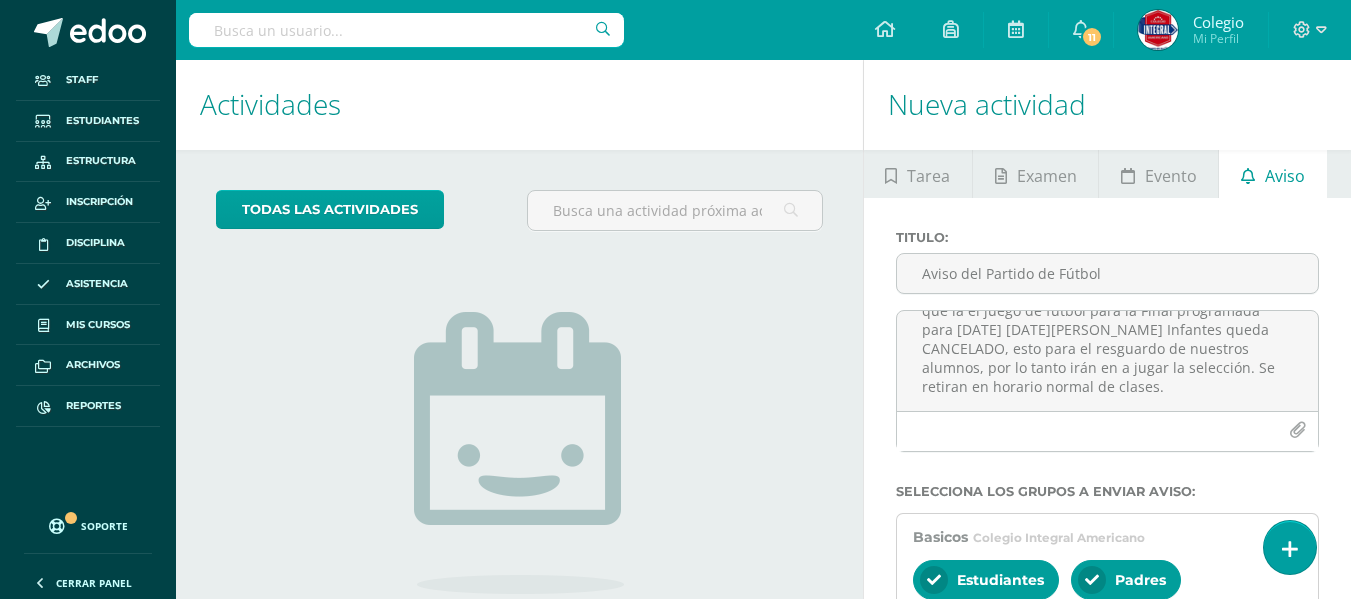 scroll, scrollTop: 0, scrollLeft: 0, axis: both 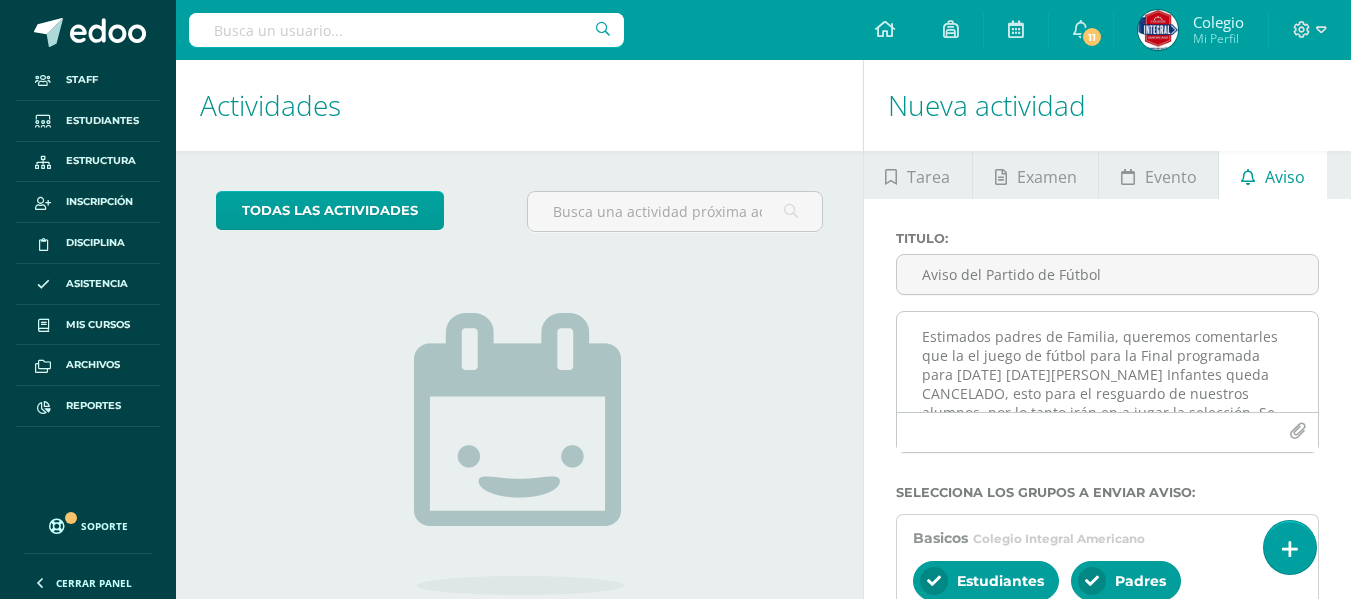 click on "Estimados padres de Familia, queremos comentarles que la el juego de fútbol para la Final programada para [DATE] [DATE][PERSON_NAME] Infantes queda CANCELADO, esto para el resguardo de nuestros alumnos, por lo tanto irán en a jugar la selección. Se retiran en horario normal de clases." at bounding box center [1107, 362] 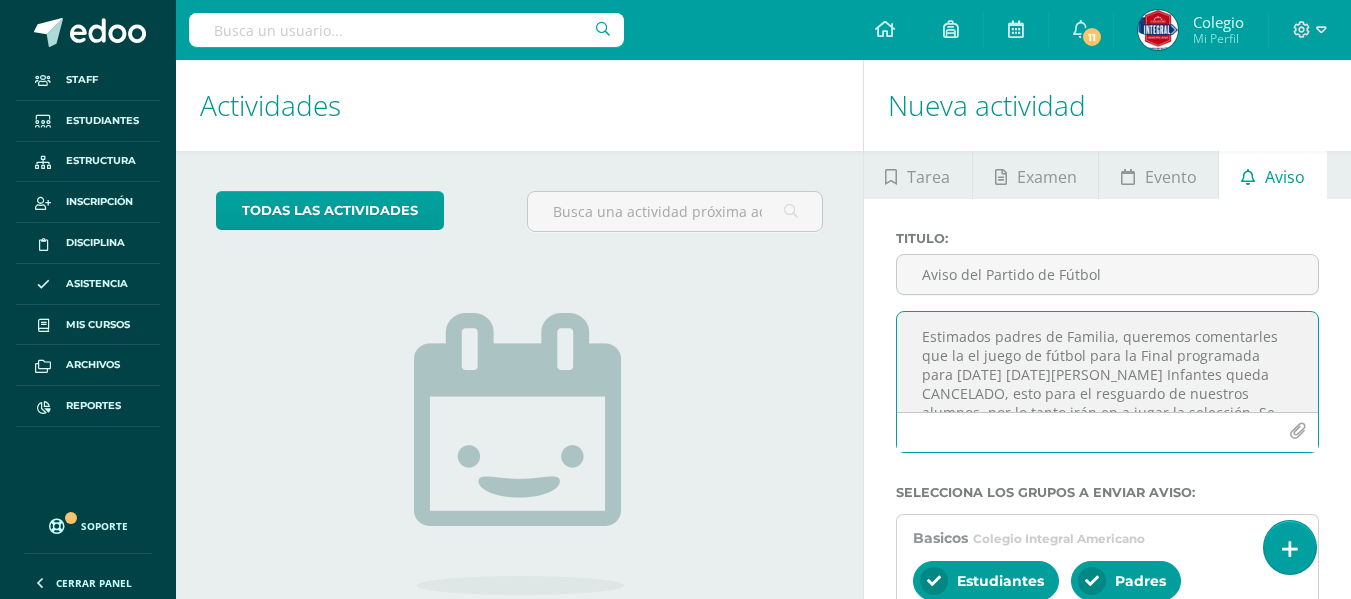 click on "Estimados padres de Familia, queremos comentarles que la el juego de fútbol para la Final programada para [DATE] [DATE][PERSON_NAME] Infantes queda CANCELADO, esto para el resguardo de nuestros alumnos, por lo tanto irán en a jugar la selección. Se retiran en horario normal de clases." at bounding box center [1107, 362] 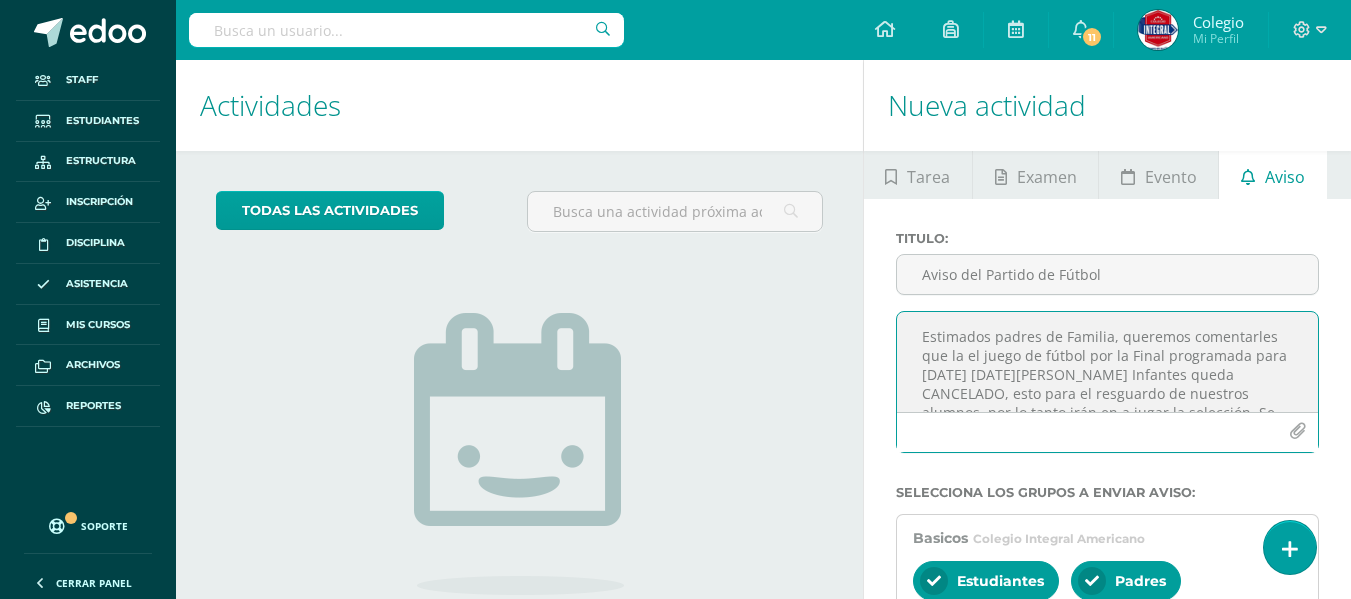 click on "Estimados padres de Familia, queremos comentarles que la el juego de fútbol por la Final programada para [DATE] [DATE][PERSON_NAME] Infantes queda CANCELADO, esto para el resguardo de nuestros alumnos, por lo tanto irán en a jugar la selección. Se retiran en horario normal de clases." at bounding box center [1107, 362] 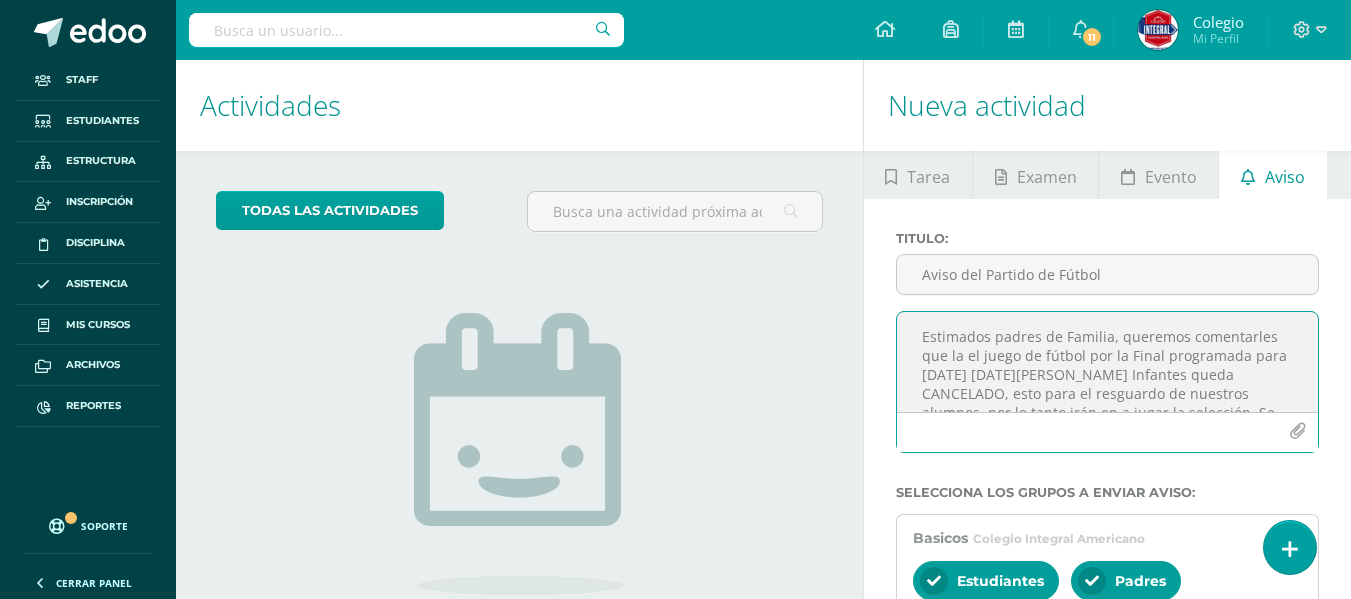 scroll, scrollTop: 44, scrollLeft: 0, axis: vertical 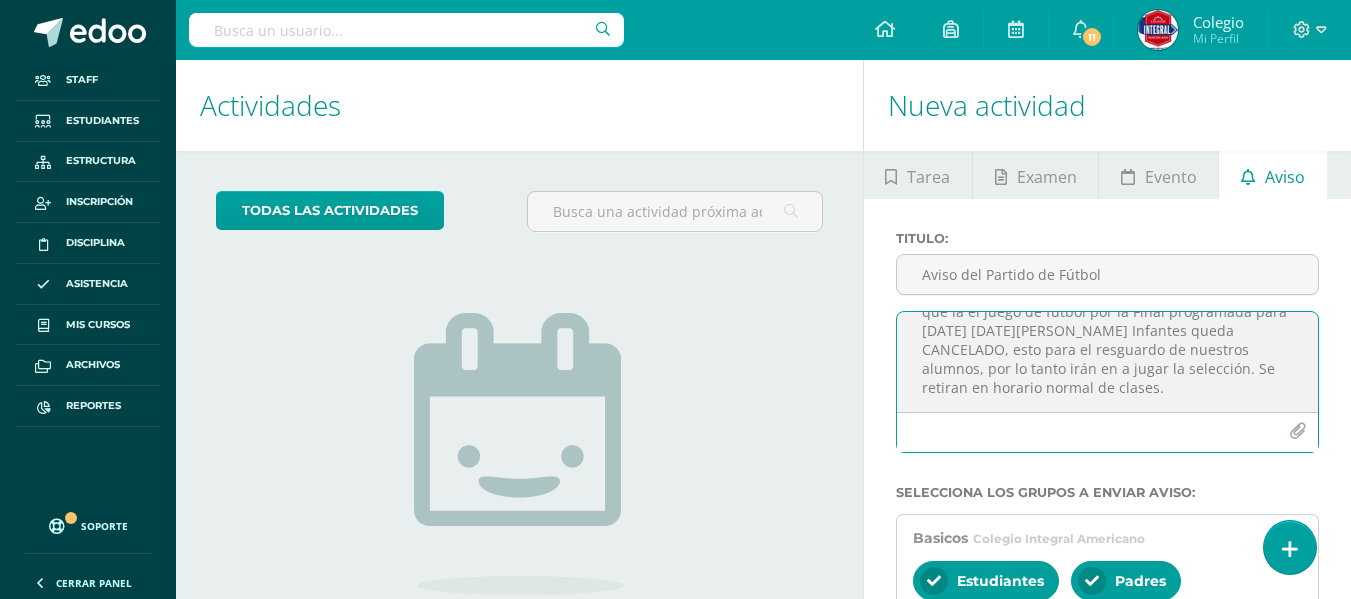 click on "Estimados padres de Familia, queremos comentarles que la el juego de fútbol por la Final programada para [DATE] [DATE][PERSON_NAME] Infantes queda CANCELADO, esto para el resguardo de nuestros alumnos, por lo tanto irán en a jugar la selección. Se retiran en horario normal de clases." at bounding box center (1107, 362) 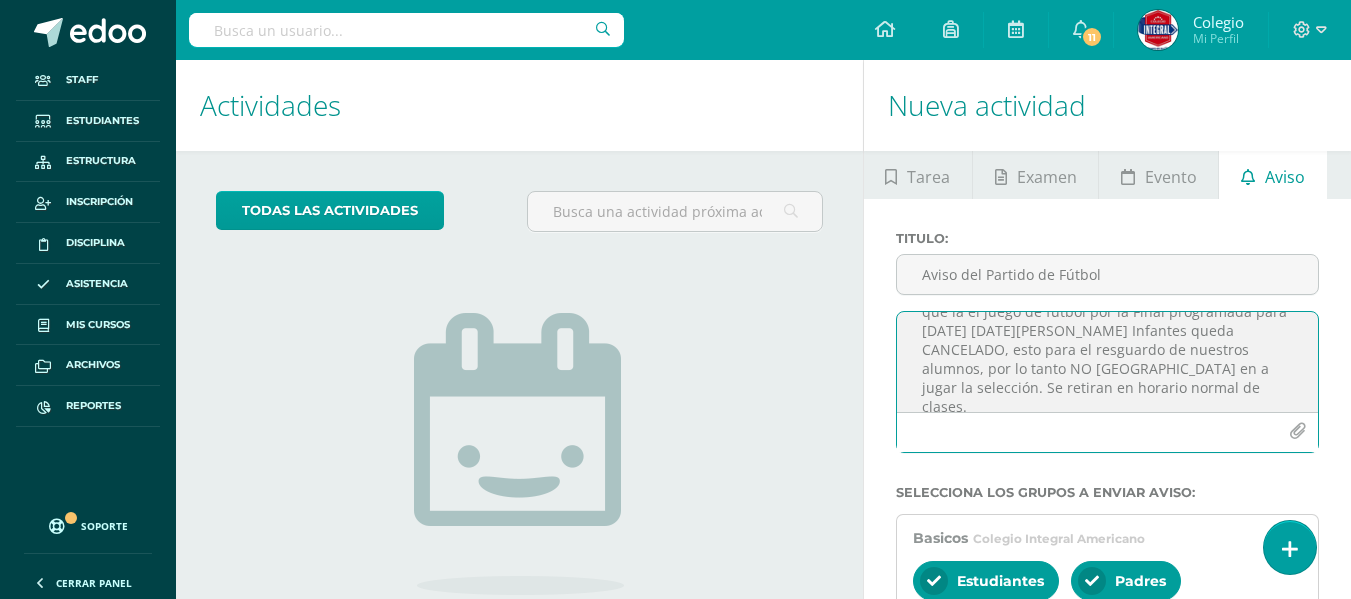click on "Estimados padres de Familia, queremos comentarles que la el juego de fútbol por la Final programada para [DATE] [DATE][PERSON_NAME] Infantes queda CANCELADO, esto para el resguardo de nuestros alumnos, por lo tanto NO [GEOGRAPHIC_DATA] en a jugar la selección. Se retiran en horario normal de clases." at bounding box center (1107, 362) 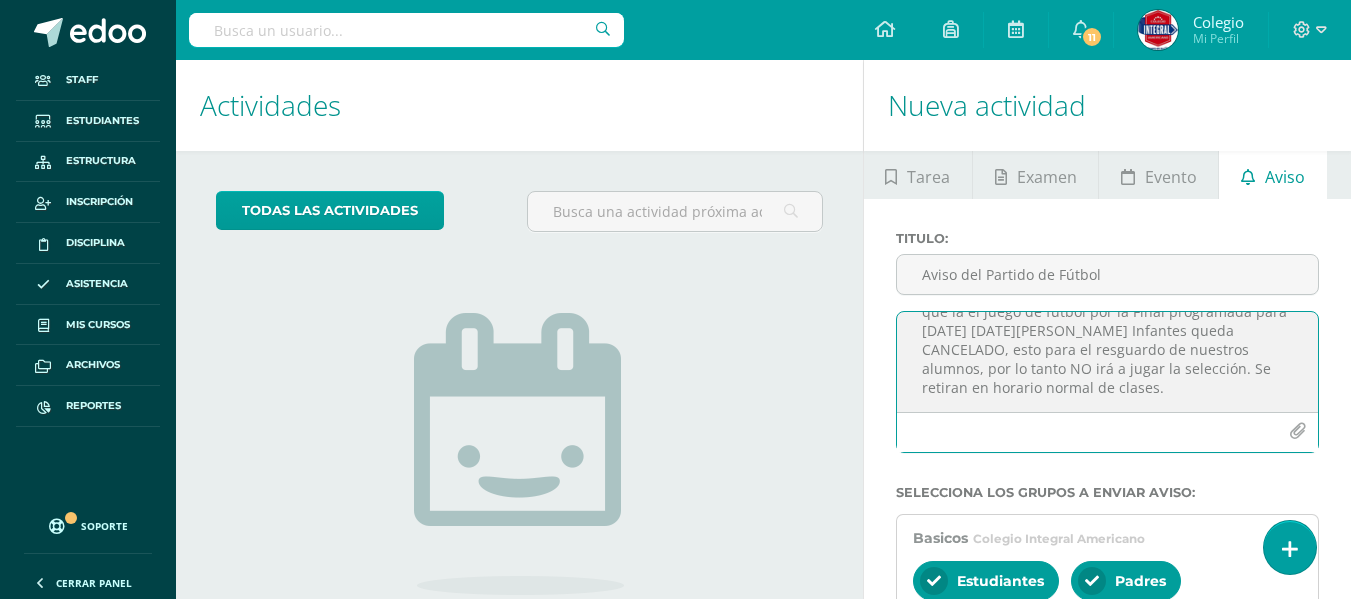 click on "Estimados padres de Familia, queremos comentarles que la el juego de fútbol por la Final programada para [DATE] [DATE][PERSON_NAME] Infantes queda CANCELADO, esto para el resguardo de nuestros alumnos, por lo tanto NO irá a jugar la selección. Se retiran en horario normal de clases." at bounding box center (1107, 362) 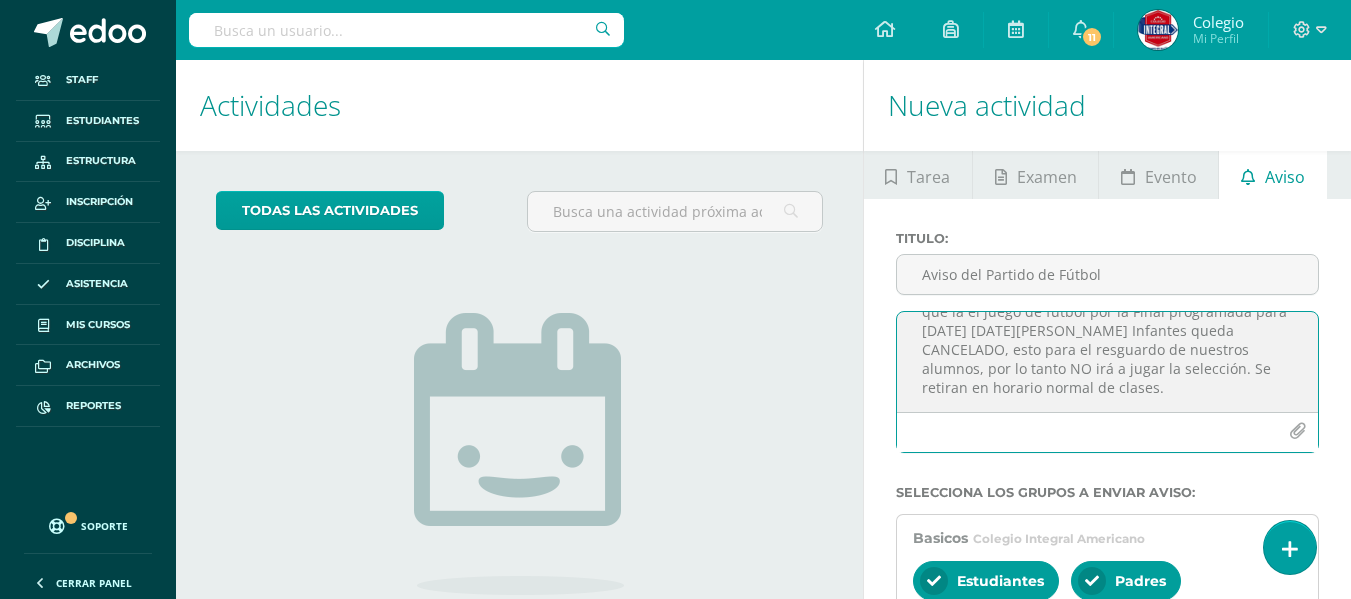 click on "Estimados padres de Familia, queremos comentarles que la el juego de fútbol por la Final programada para [DATE] [DATE][PERSON_NAME] Infantes queda CANCELADO, esto para el resguardo de nuestros alumnos, por lo tanto NO irá a jugar la selección. Se retiran en horario normal de clases." at bounding box center [1107, 362] 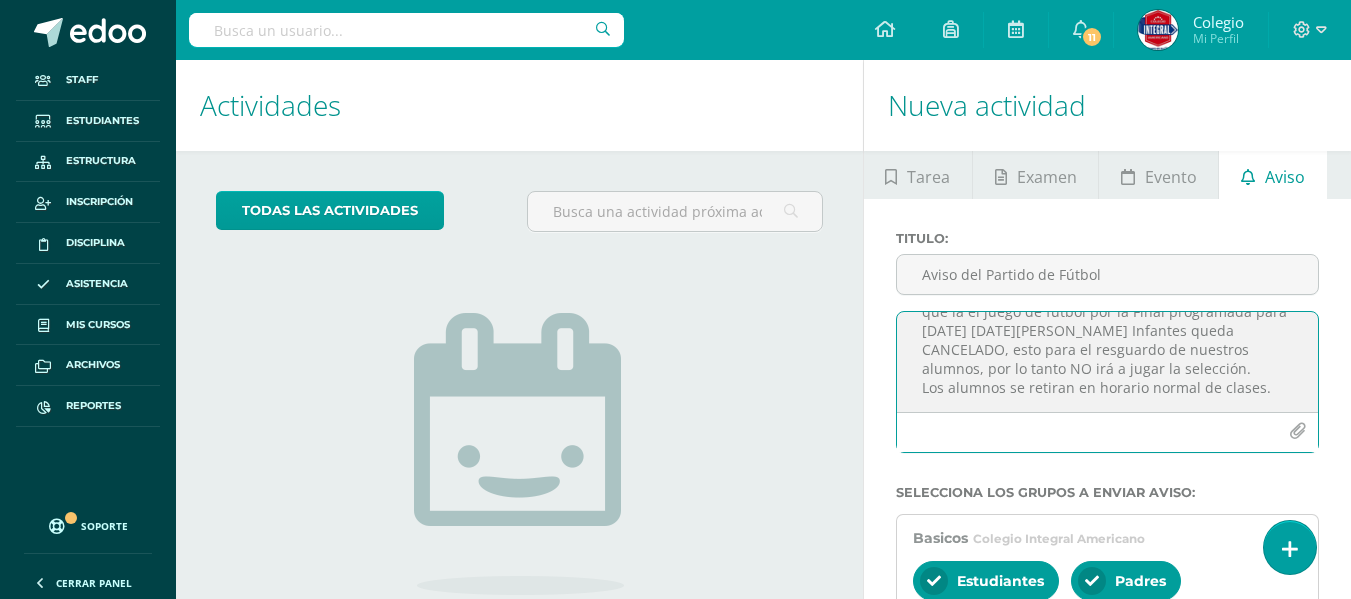 click on "Estimados padres de Familia, queremos comentarles que la el juego de fútbol por la Final programada para [DATE] [DATE][PERSON_NAME] Infantes queda CANCELADO, esto para el resguardo de nuestros alumnos, por lo tanto NO irá a jugar la selección.
Los alumnos se retiran en horario normal de clases." at bounding box center (1107, 362) 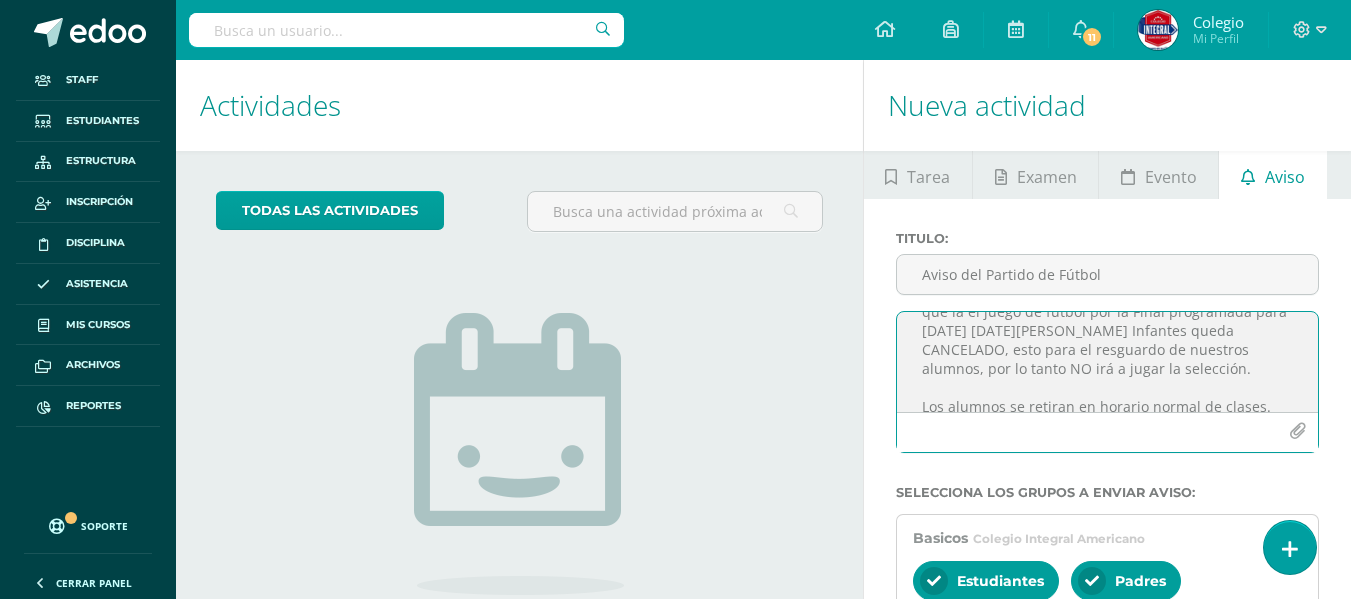 scroll, scrollTop: 63, scrollLeft: 0, axis: vertical 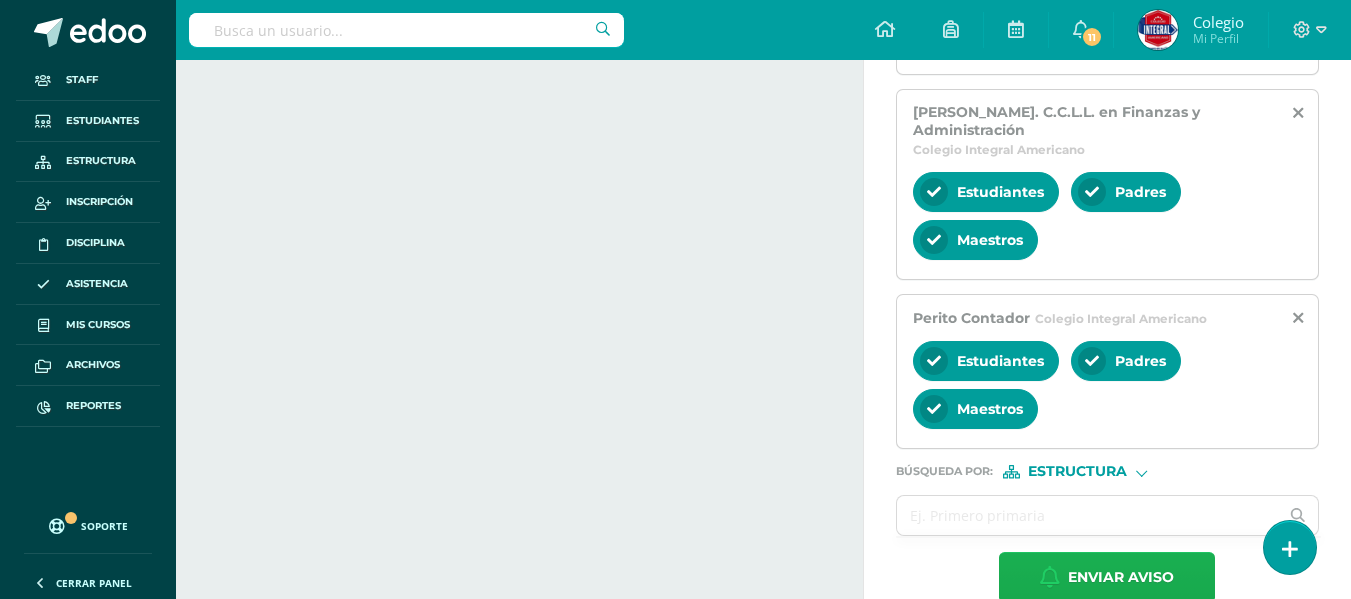 type on "Estimados padres de Familia, queremos comentarles que la el juego de fútbol por la Final programada para [DATE] [DATE][PERSON_NAME] Infantes queda CANCELADO, esto para el resguardo de nuestros alumnos, por lo tanto NO irá a jugar la selección.
Los alumnos se retiran en horario normal de clases." 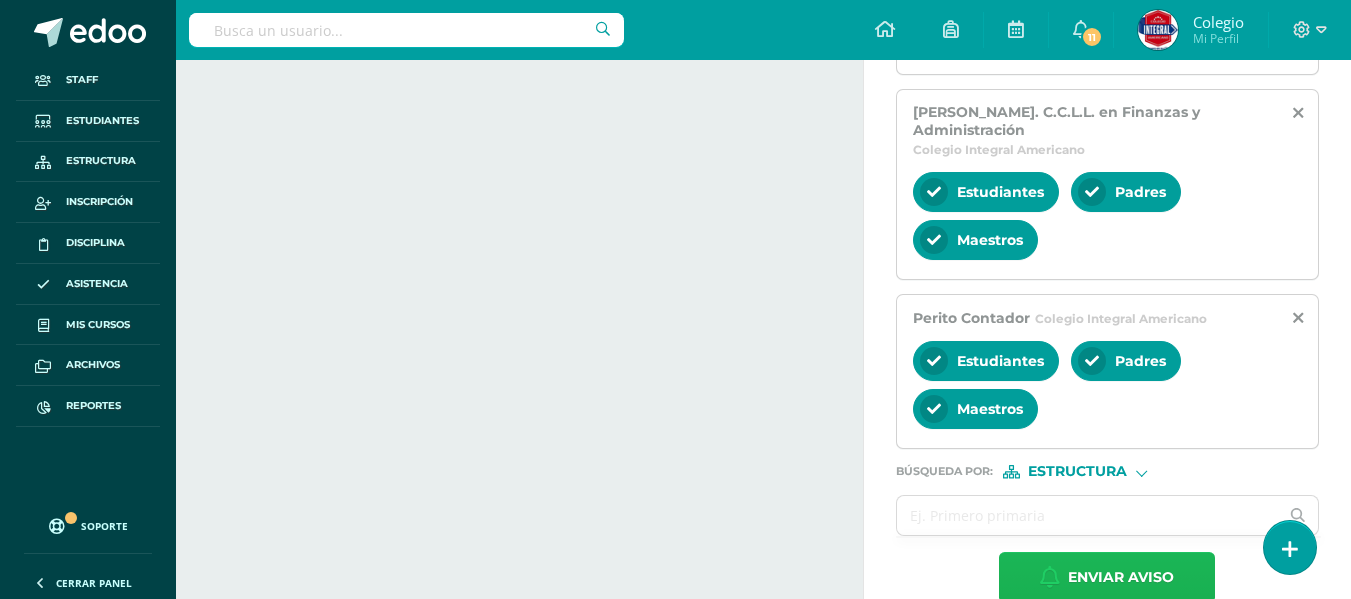 click on "Enviar aviso" at bounding box center [1121, 577] 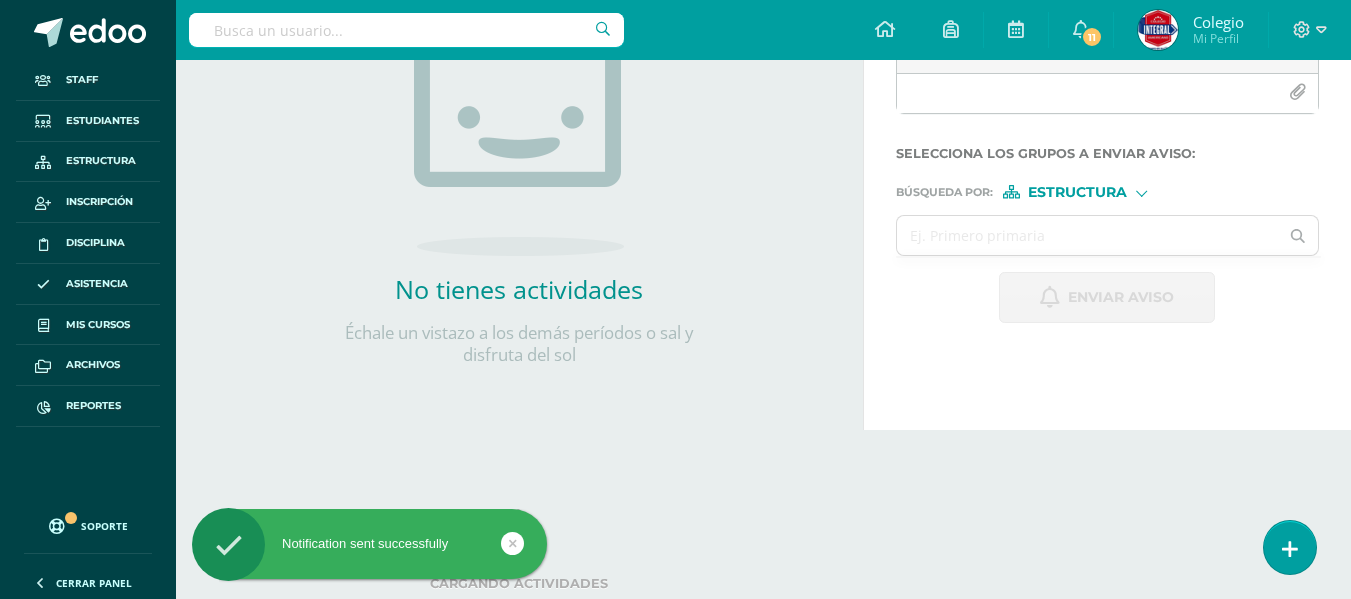 scroll, scrollTop: 0, scrollLeft: 0, axis: both 